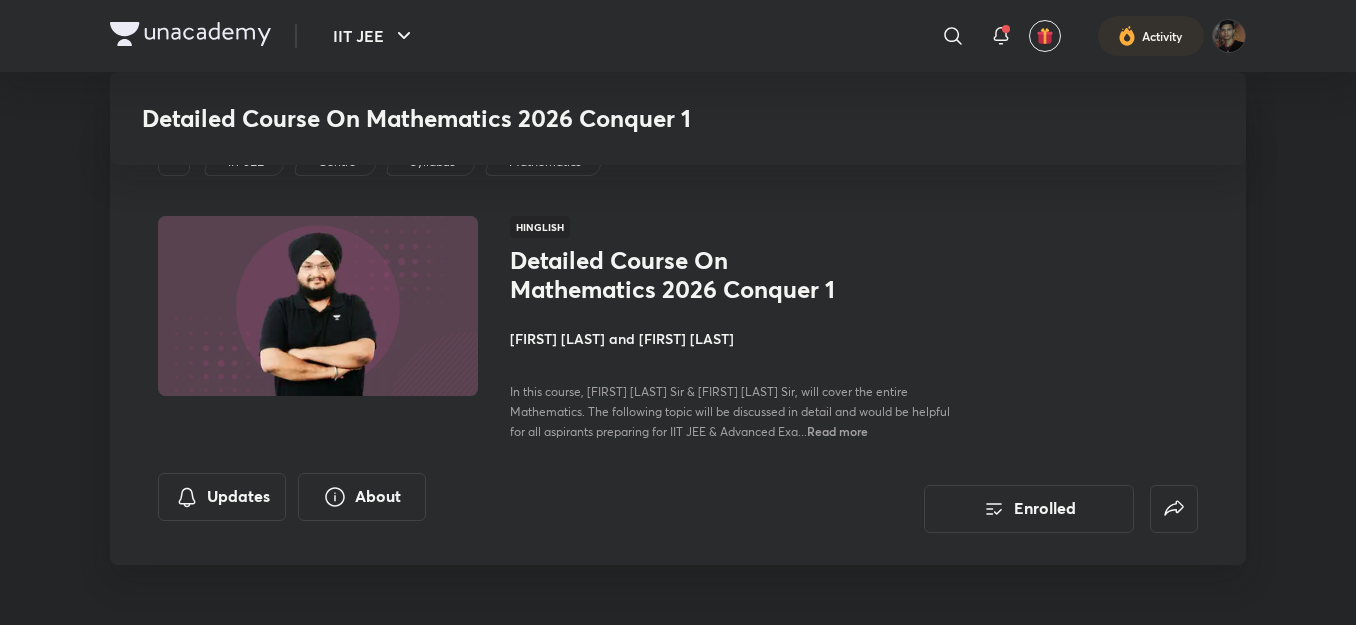 scroll, scrollTop: 12496, scrollLeft: 0, axis: vertical 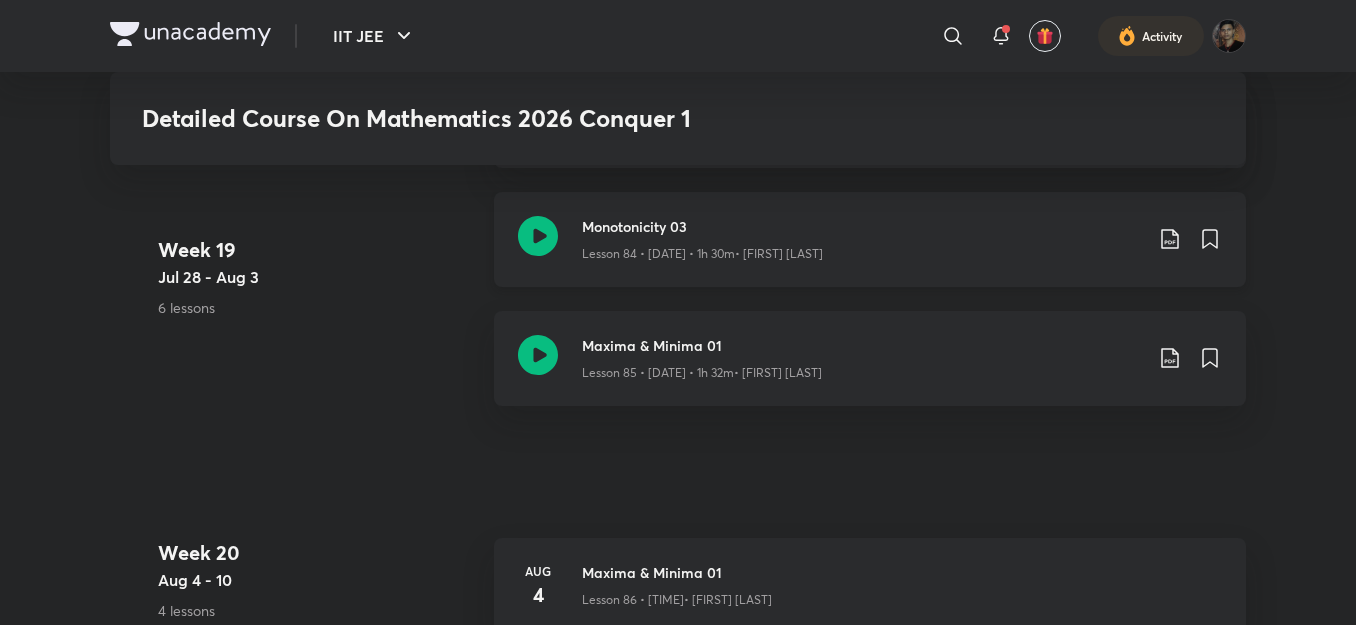 click 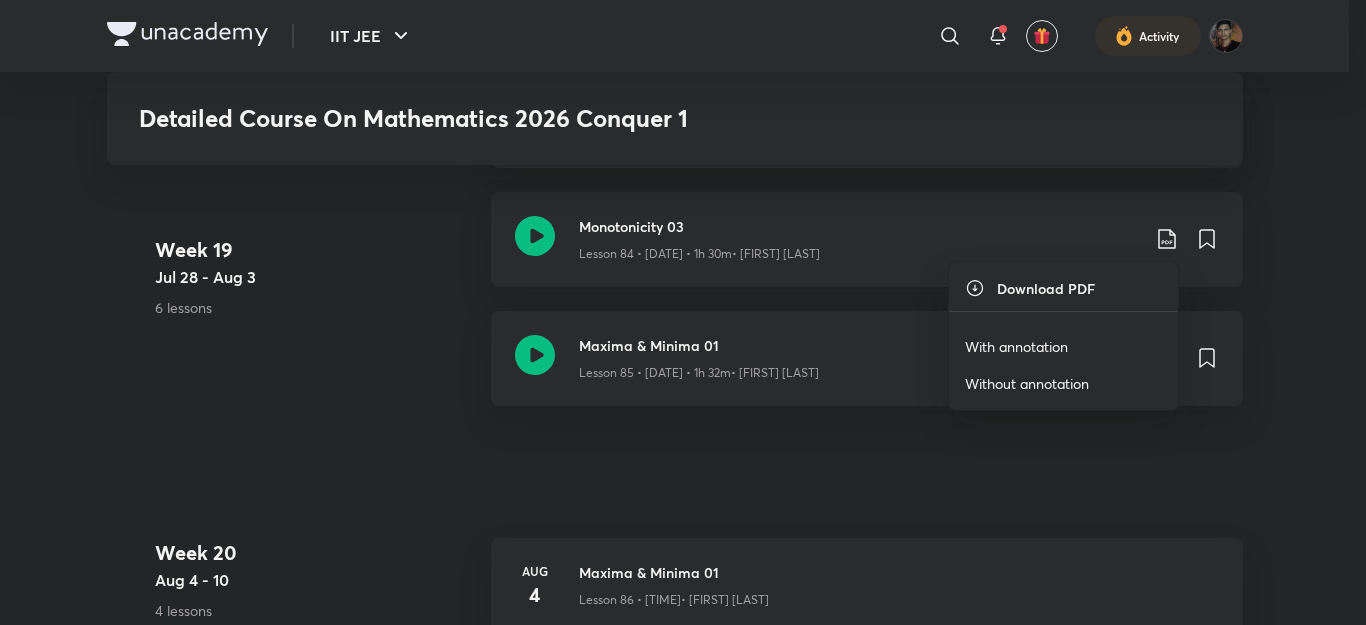 click on "With annotation" at bounding box center [1016, 346] 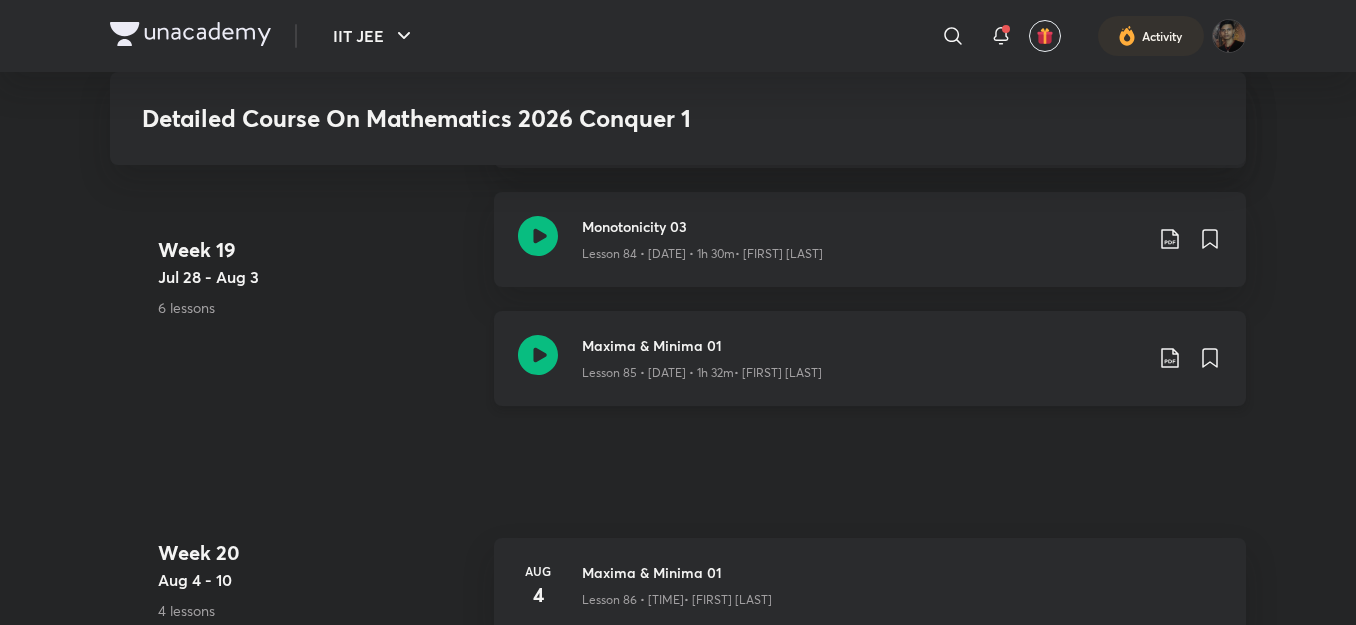 click 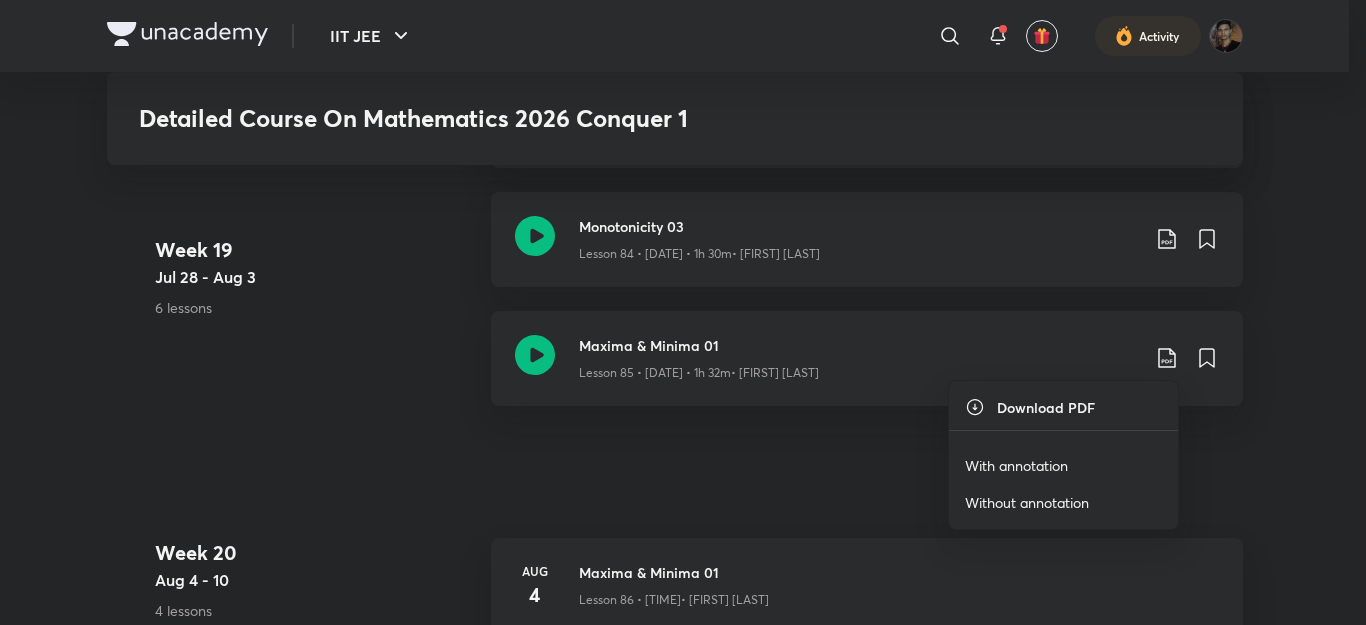 click on "With annotation" at bounding box center (1016, 465) 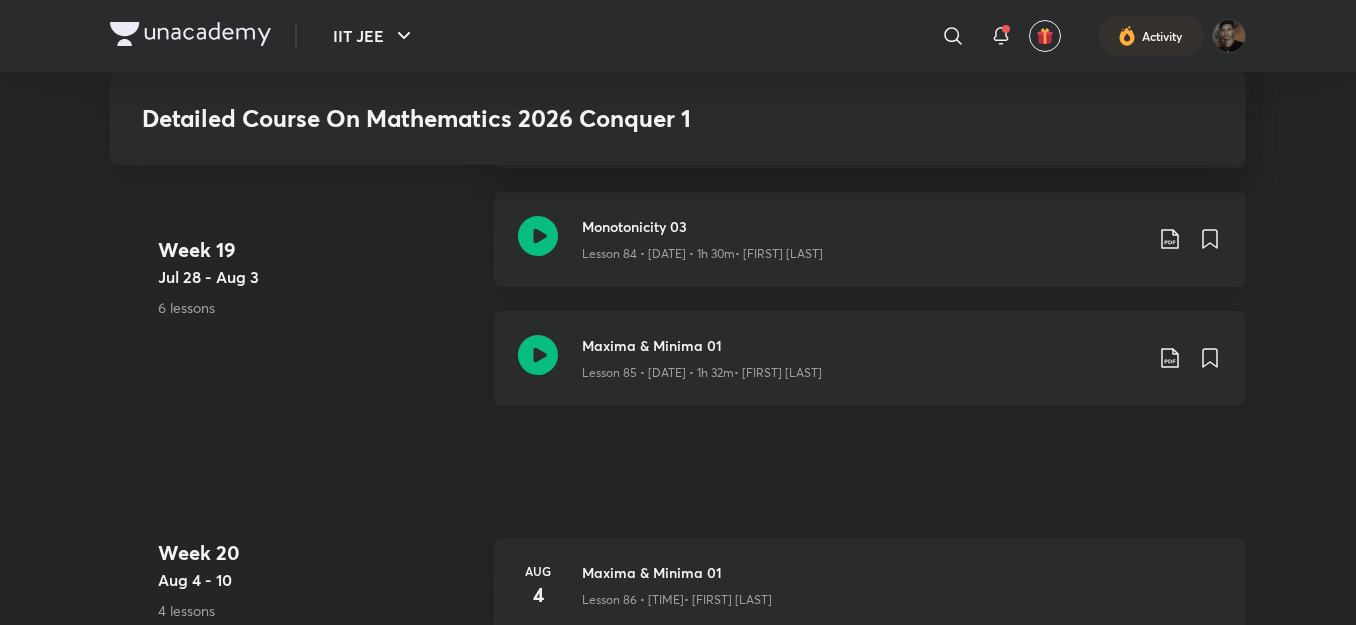 click on "Maxima & Minima 01 Lesson 85  •  Aug 2  •  1h 32m    •  Akash Ashish Gautama" at bounding box center (862, -11809) 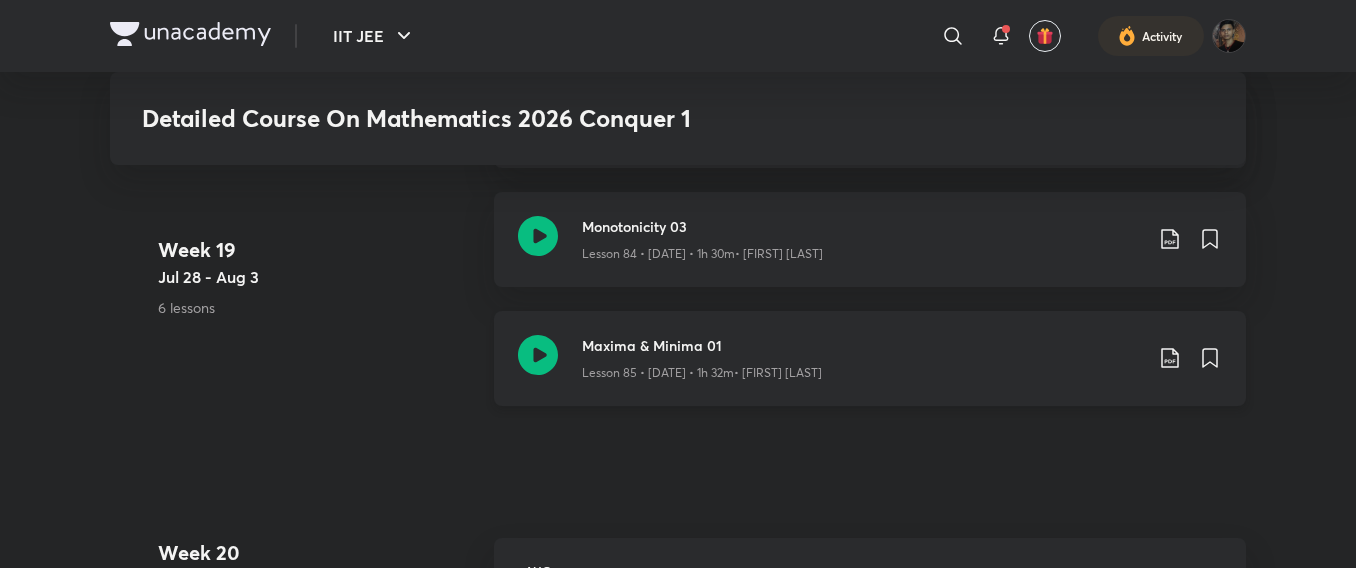 click on "Lesson 85  •  Aug 2  •  1h 32m    •  Akash Ashish Gautama" at bounding box center (702, -11794) 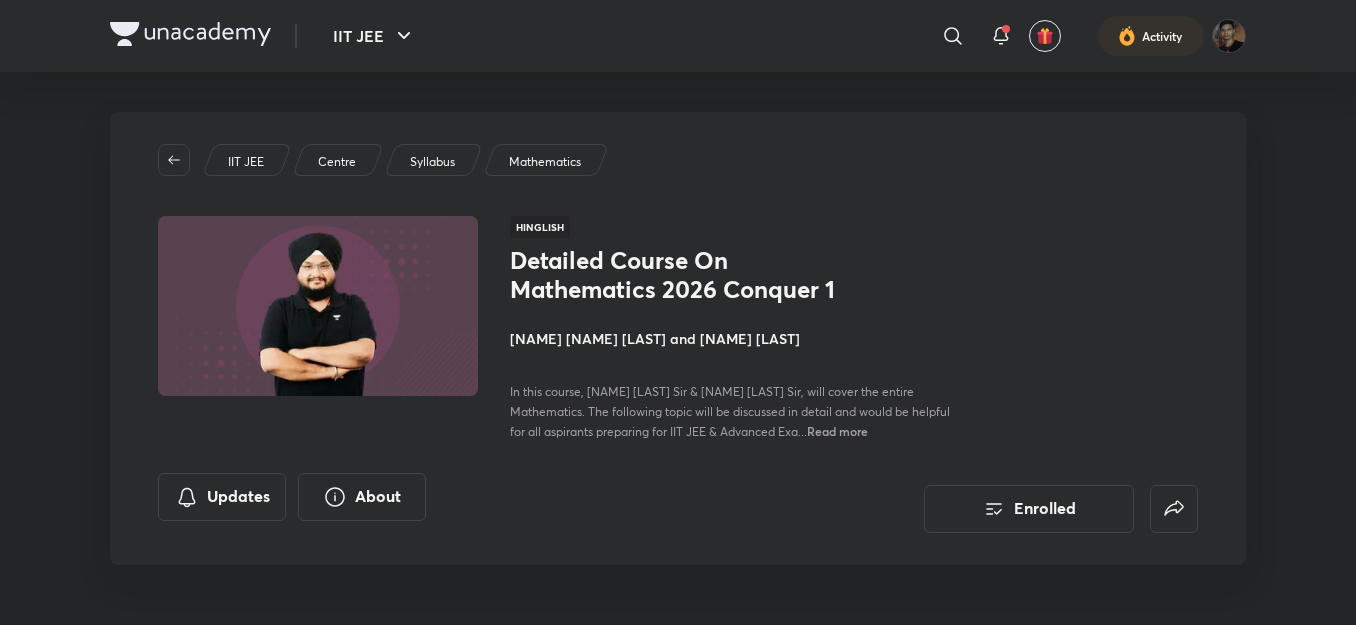 scroll, scrollTop: 0, scrollLeft: 0, axis: both 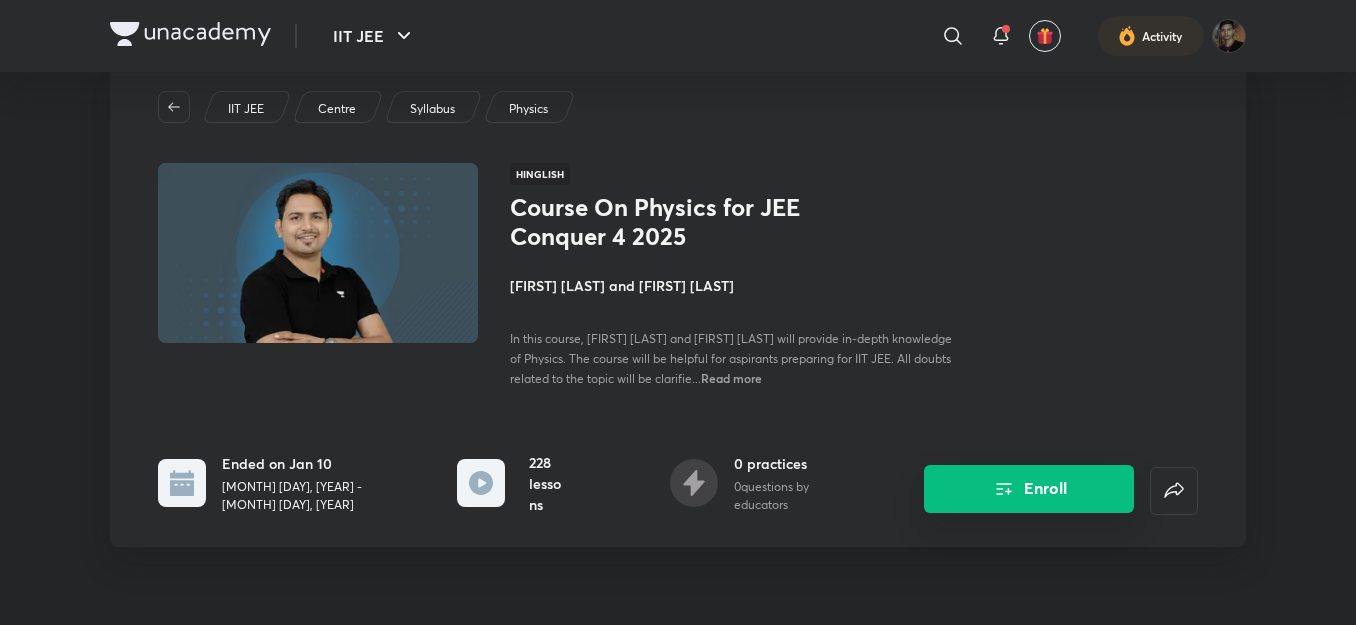 click on "Enroll" at bounding box center (1029, 489) 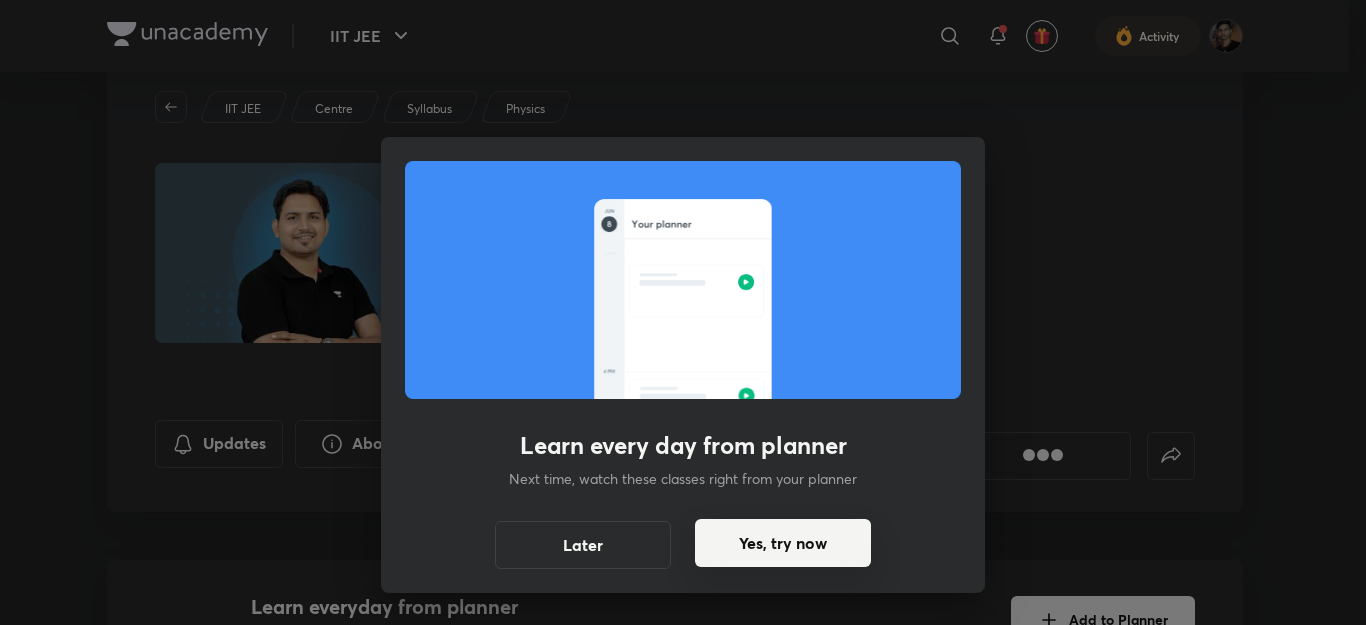 click on "Yes, try now" at bounding box center (783, 543) 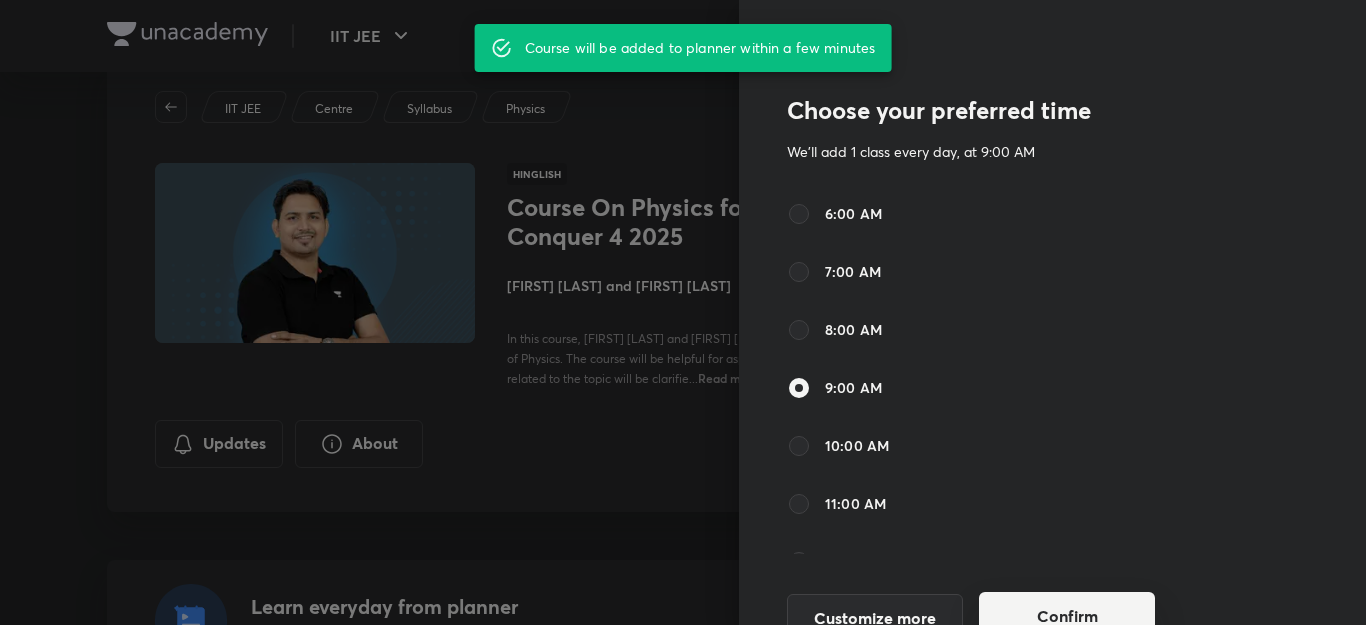 click on "Confirm" at bounding box center [1067, 616] 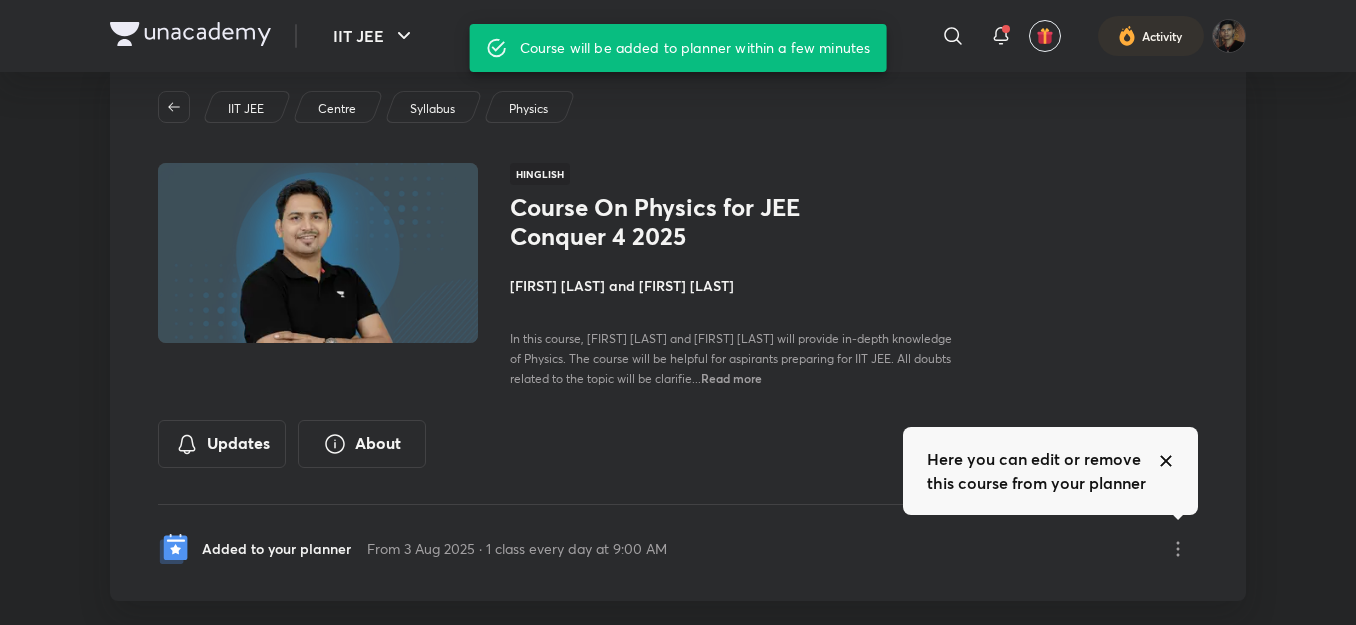 click 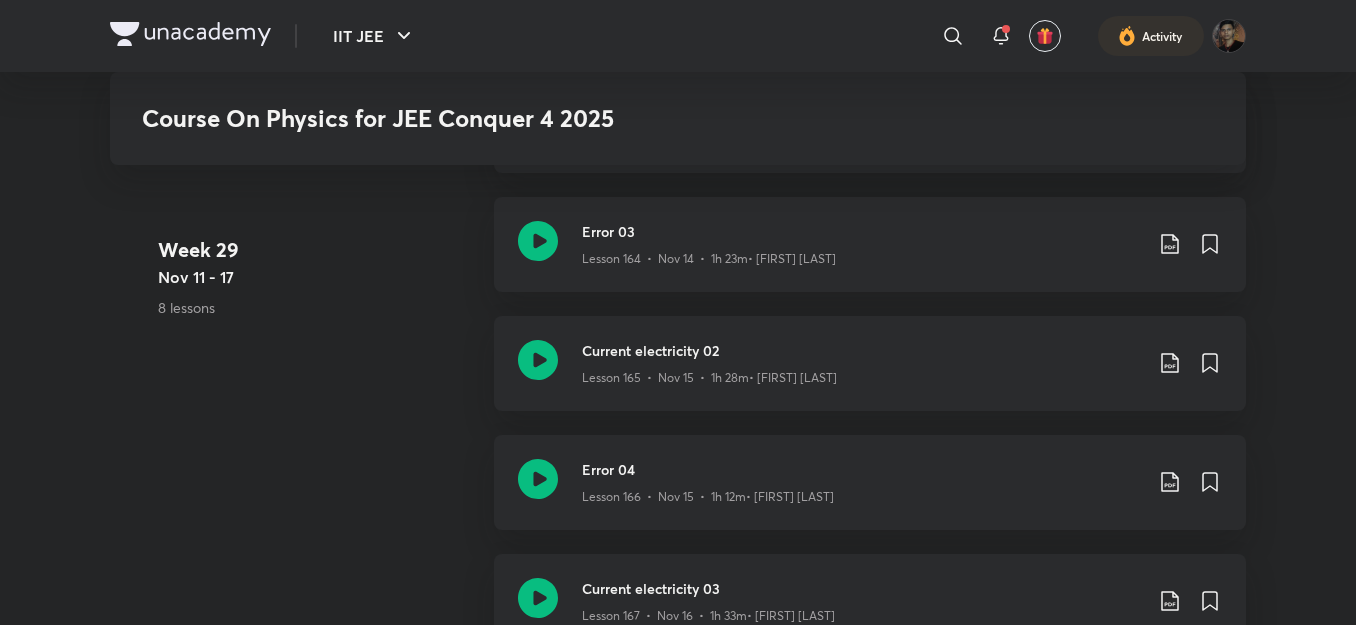 scroll, scrollTop: 23507, scrollLeft: 0, axis: vertical 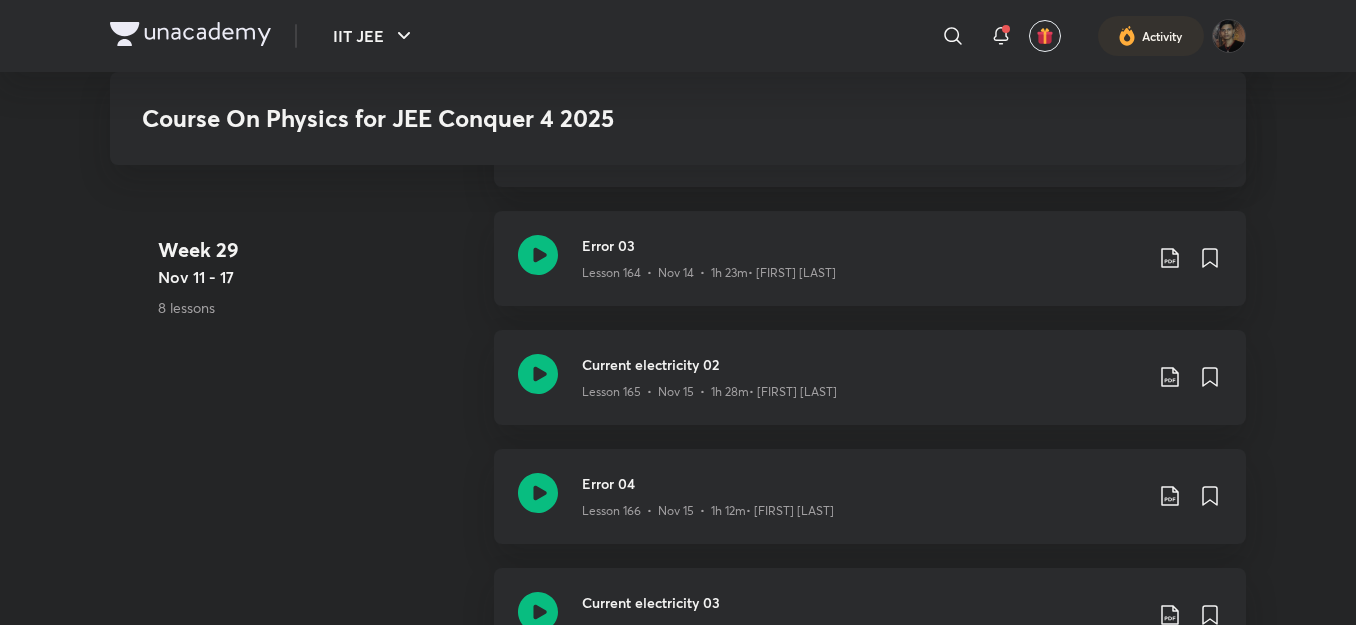 click on "Lesson 165  •  Nov 15  •  1h 28m    •  Rahul Yadav" at bounding box center [709, 392] 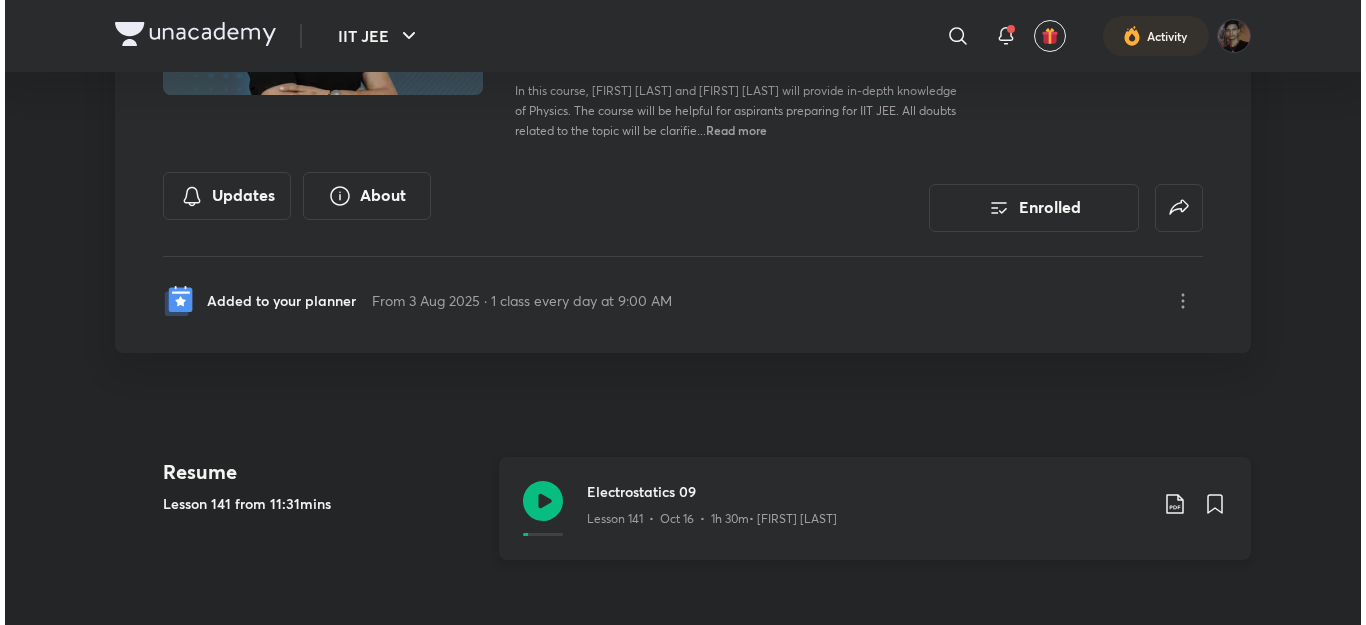 scroll, scrollTop: 300, scrollLeft: 0, axis: vertical 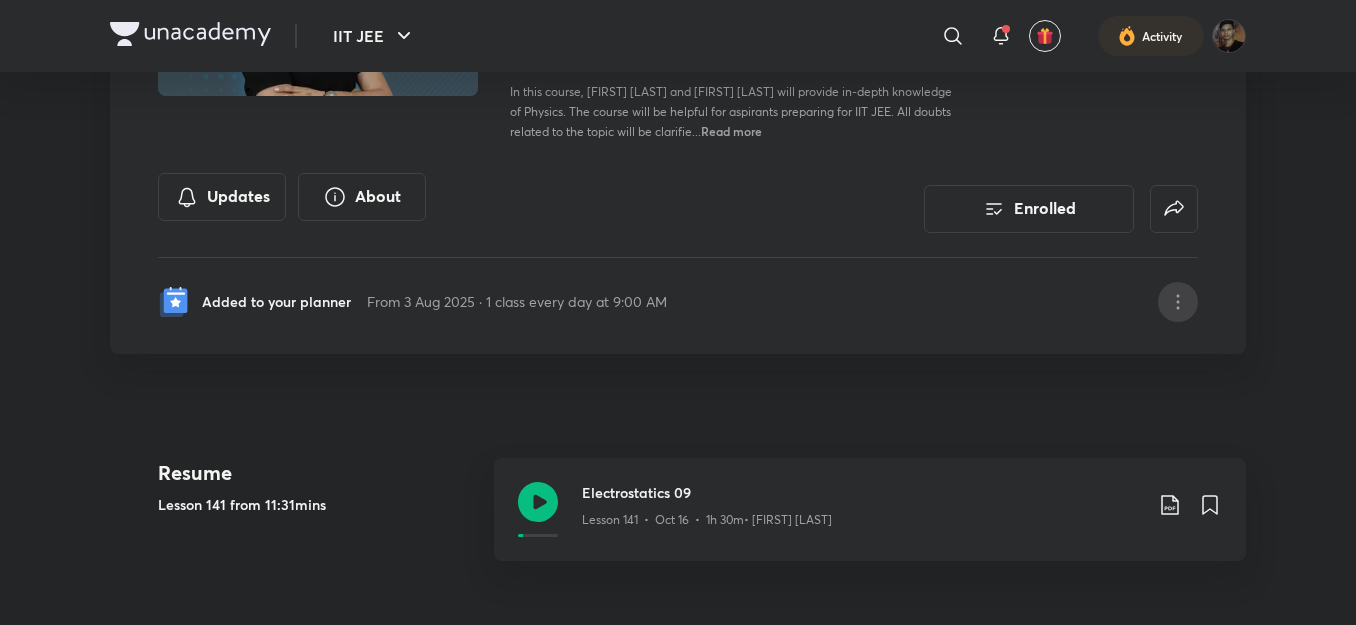 click 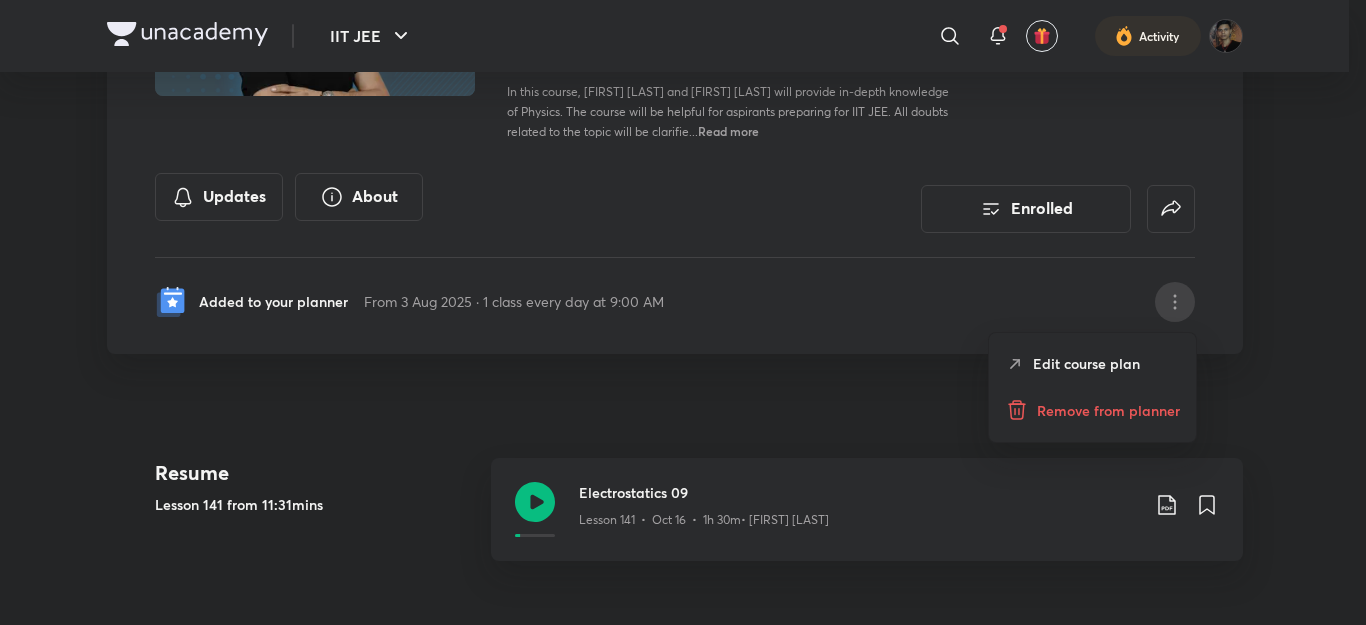 click on "Edit course plan" at bounding box center [1086, 363] 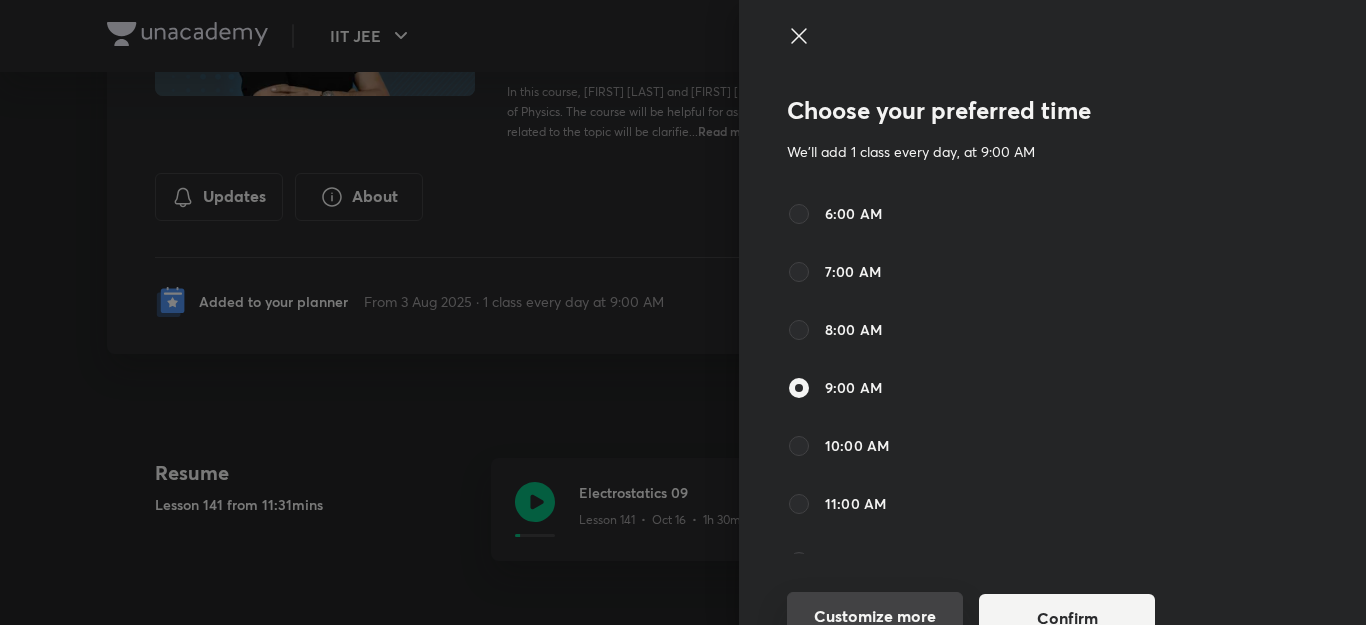 click on "Customize more" at bounding box center (875, 616) 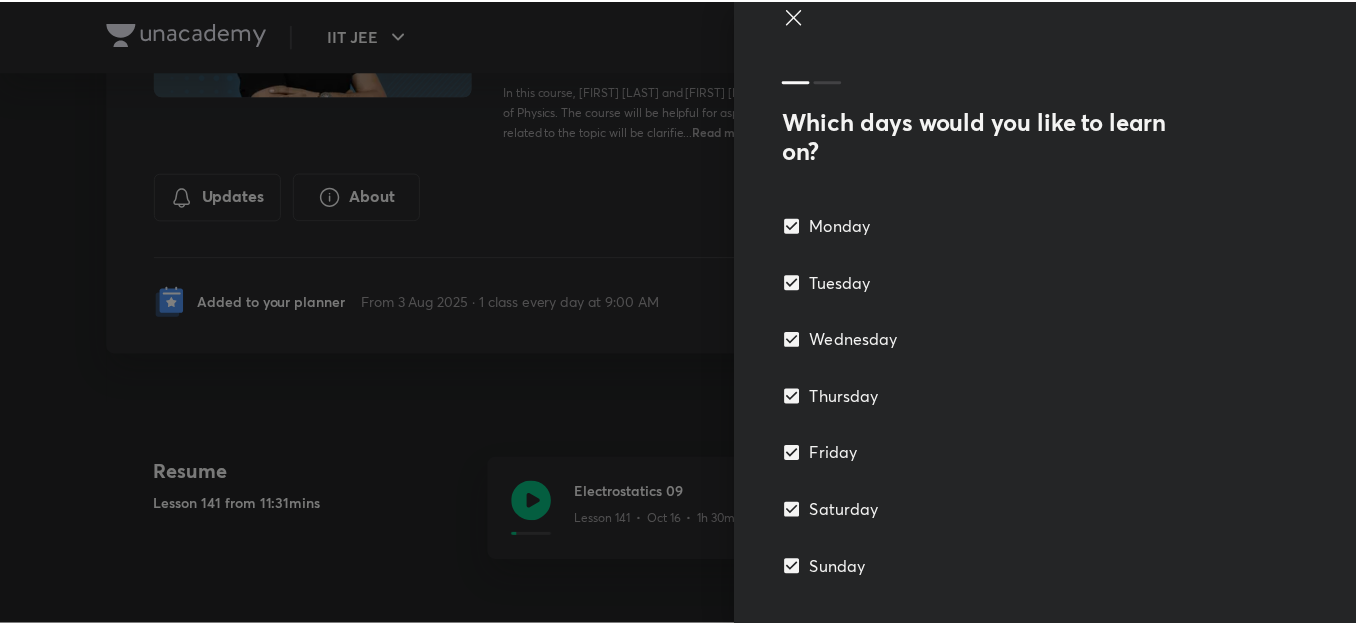 scroll, scrollTop: 0, scrollLeft: 0, axis: both 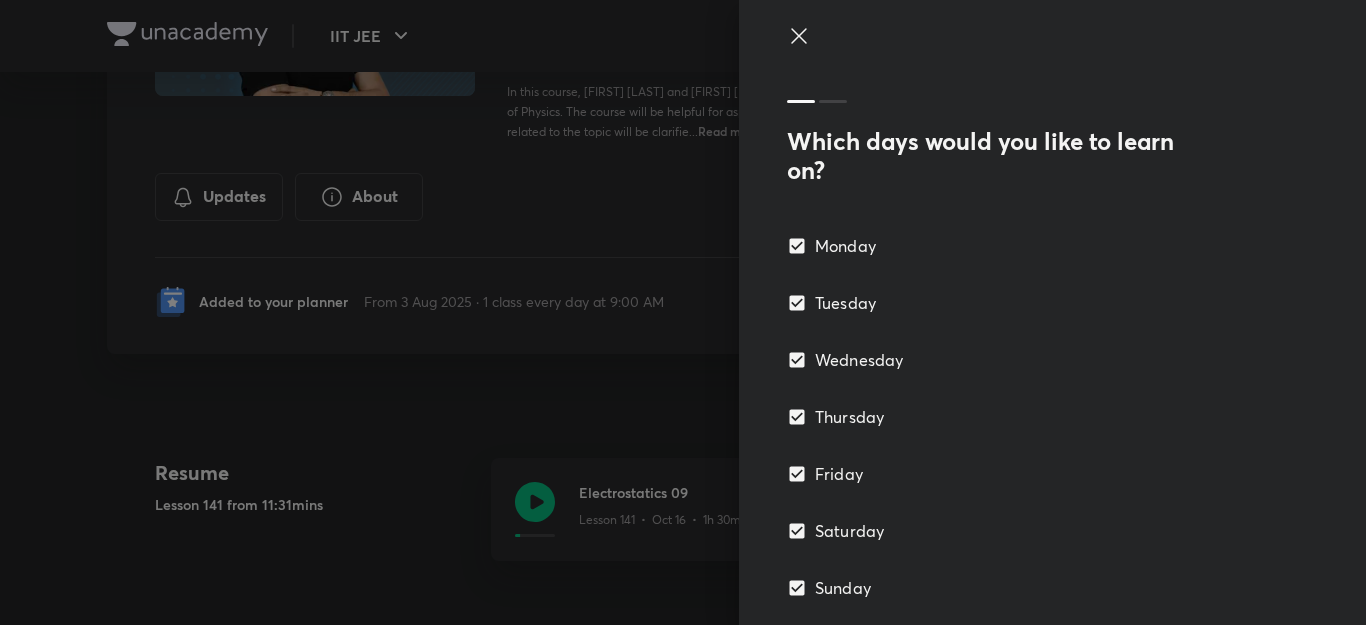 click 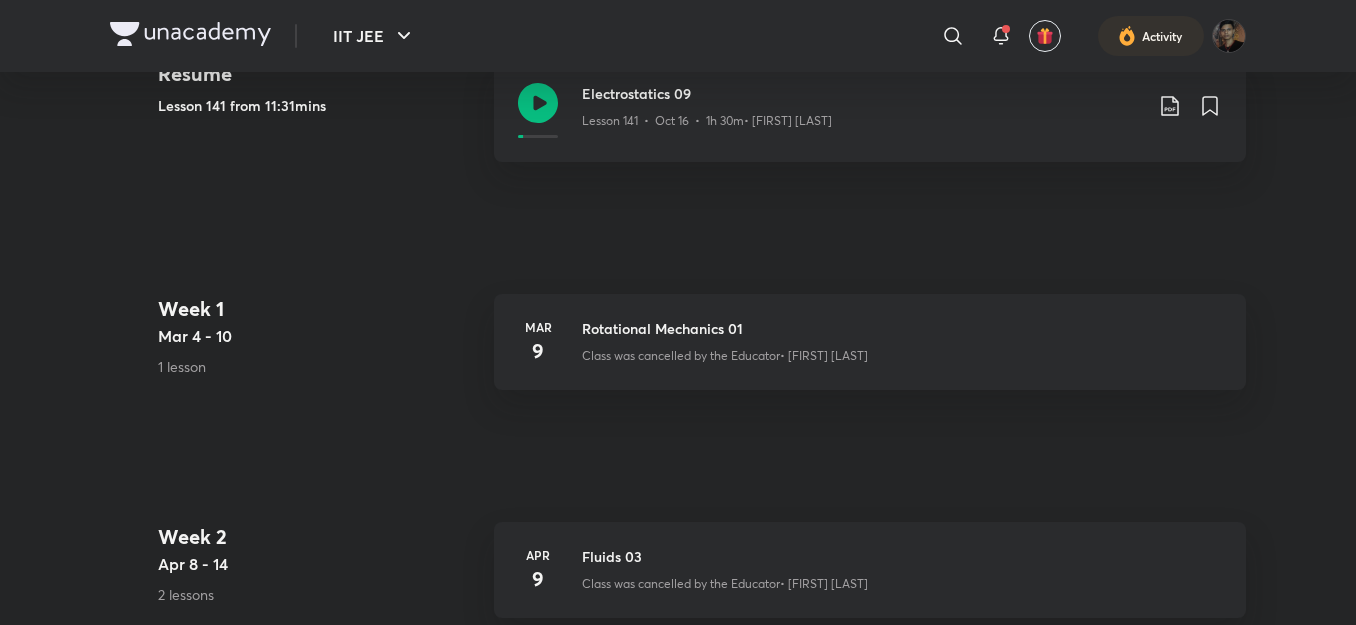 scroll, scrollTop: 53, scrollLeft: 0, axis: vertical 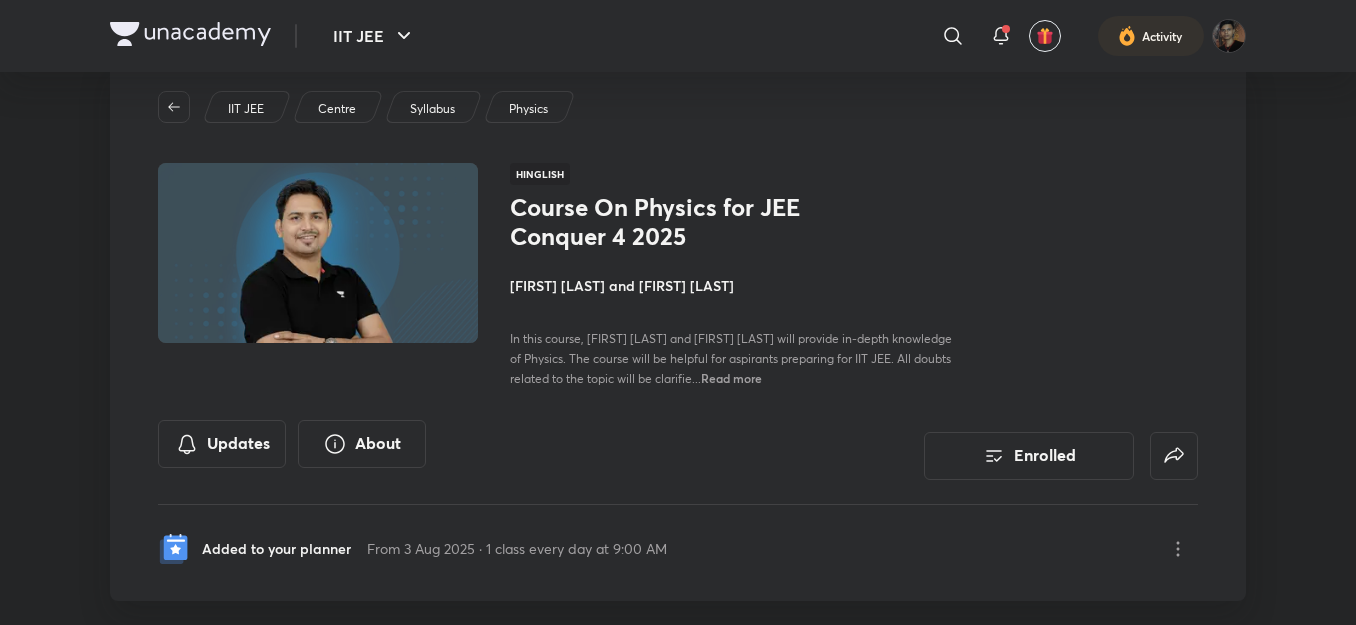 drag, startPoint x: 1185, startPoint y: 2, endPoint x: 980, endPoint y: 153, distance: 254.60951 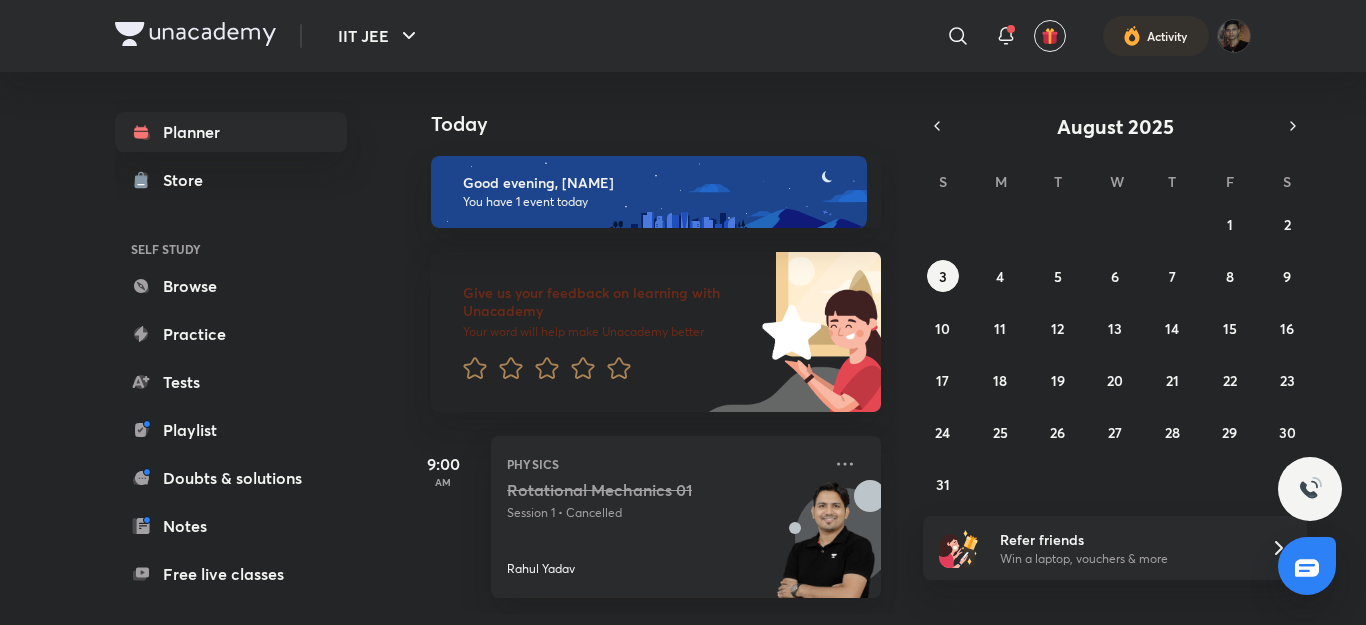 scroll, scrollTop: 0, scrollLeft: 0, axis: both 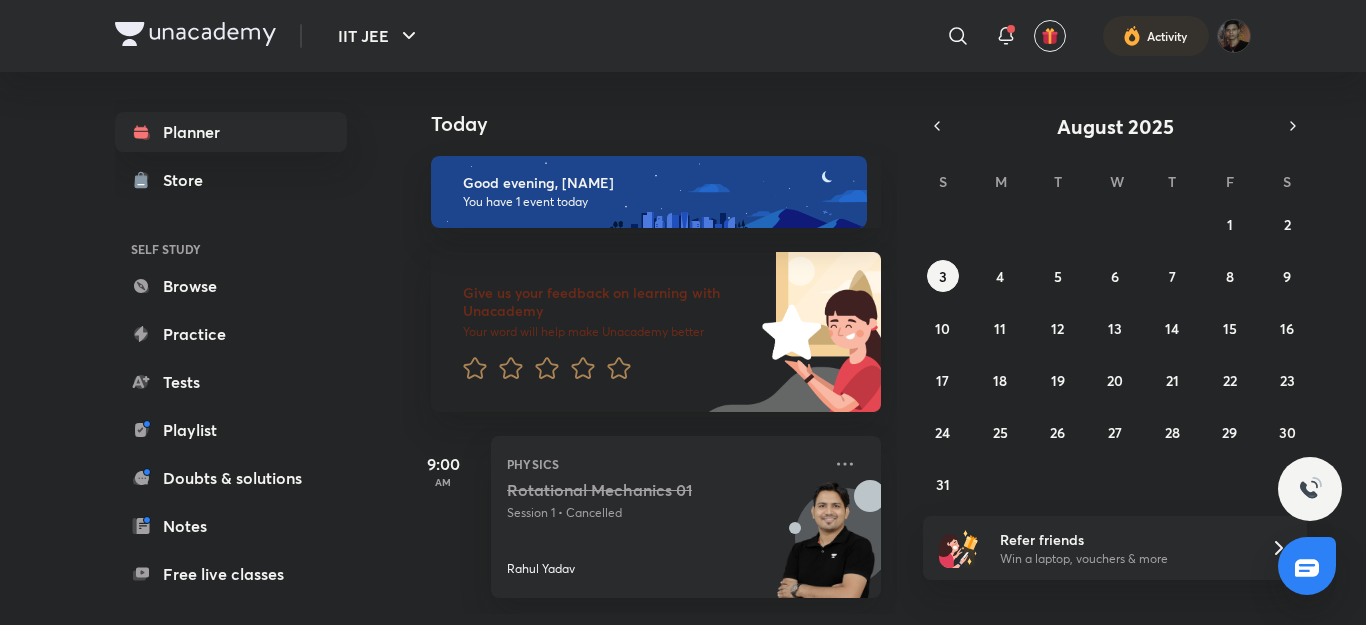 click on "Session 1 • Cancelled" at bounding box center [664, 513] 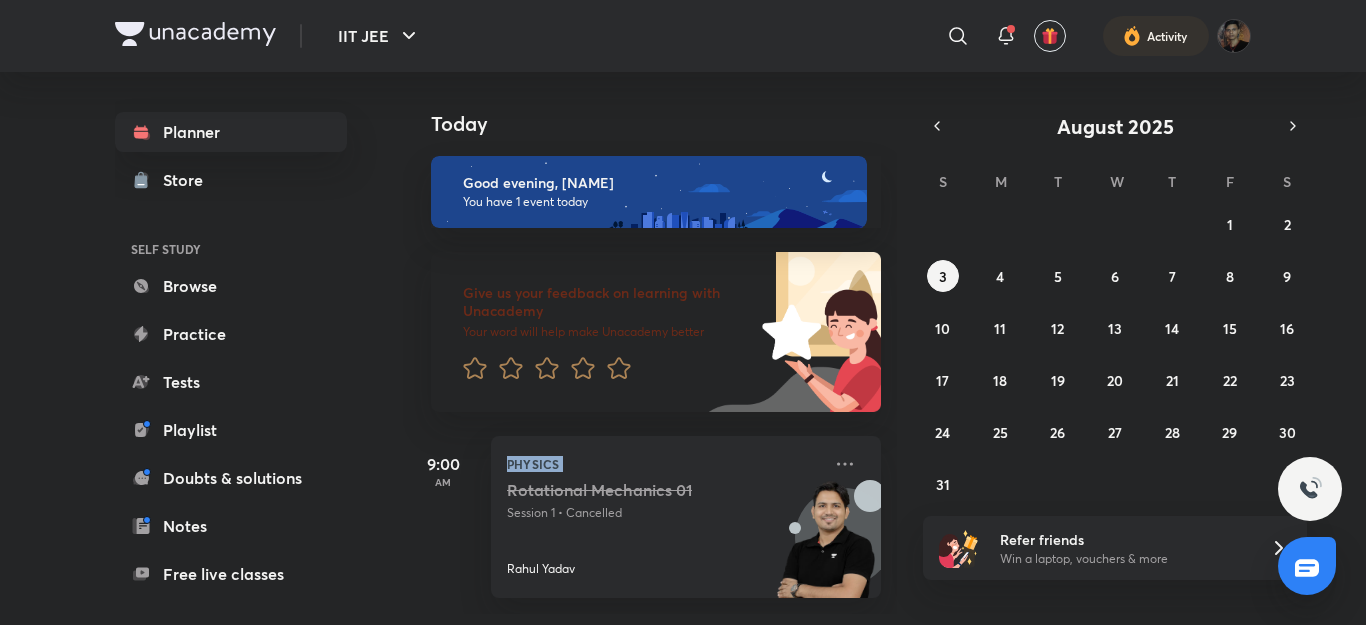 click on "Physics" at bounding box center (664, 464) 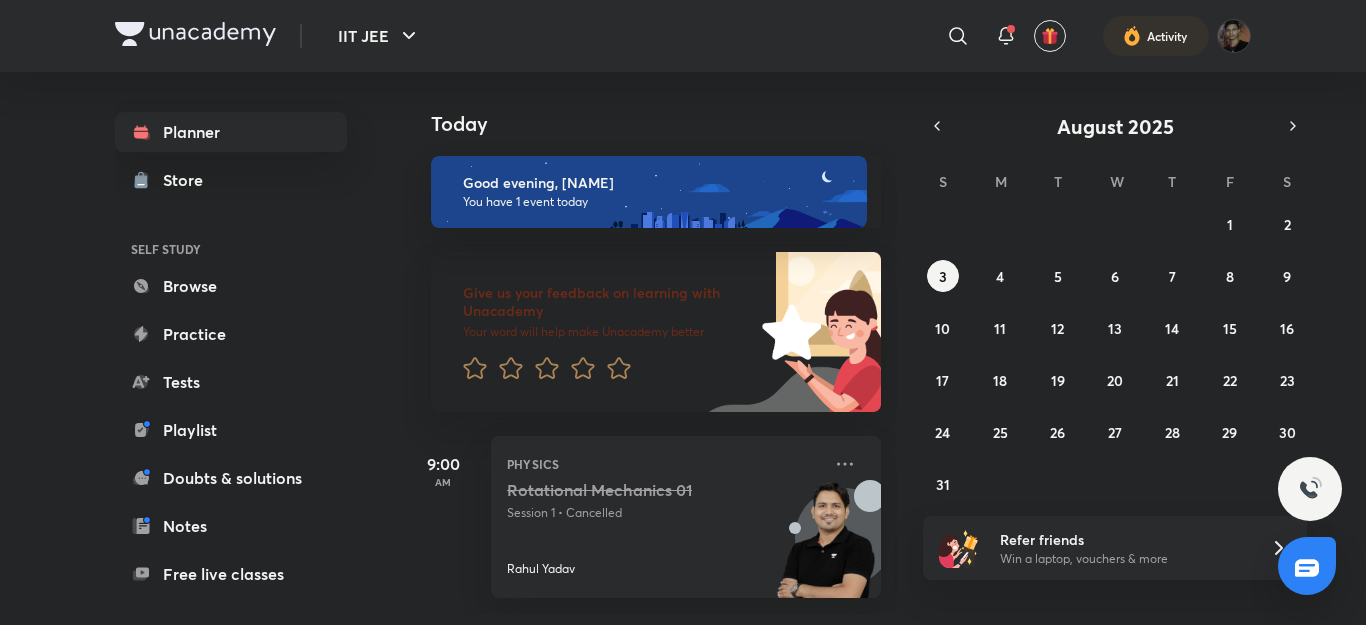 drag, startPoint x: 692, startPoint y: 455, endPoint x: 652, endPoint y: 506, distance: 64.815125 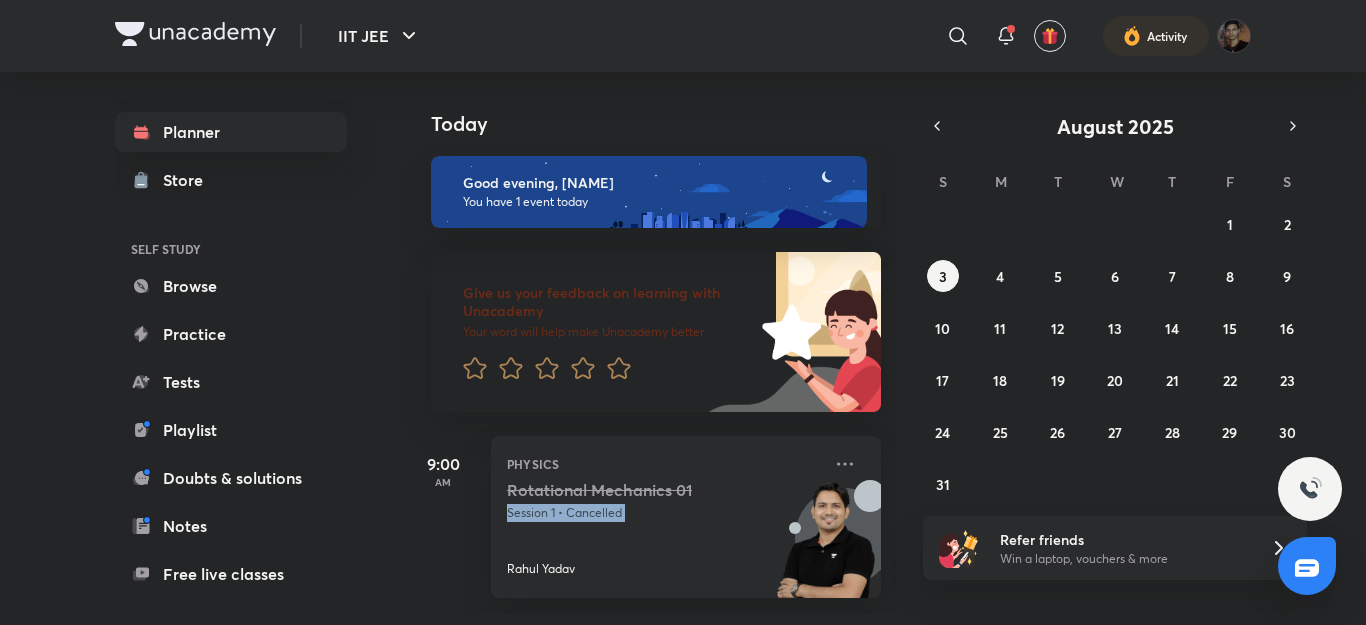 click on "Session 1 • Cancelled" at bounding box center [664, 513] 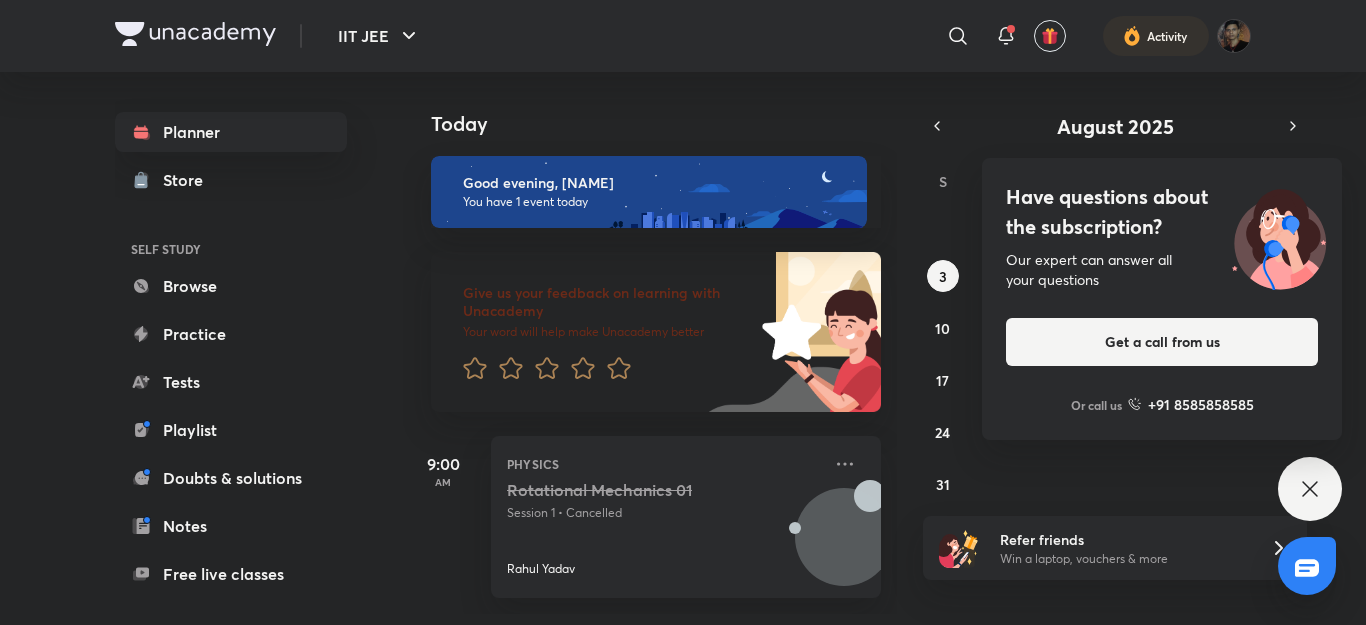 scroll, scrollTop: 0, scrollLeft: 0, axis: both 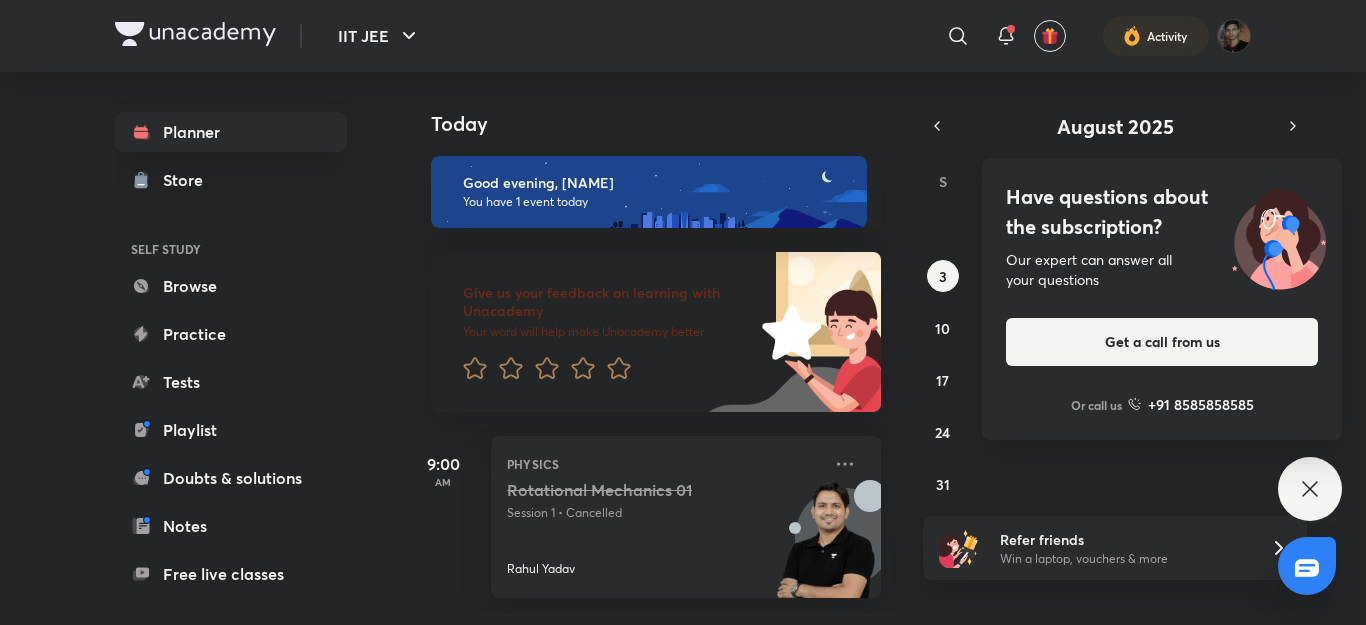 click on "Session 1 • Cancelled" at bounding box center (664, 513) 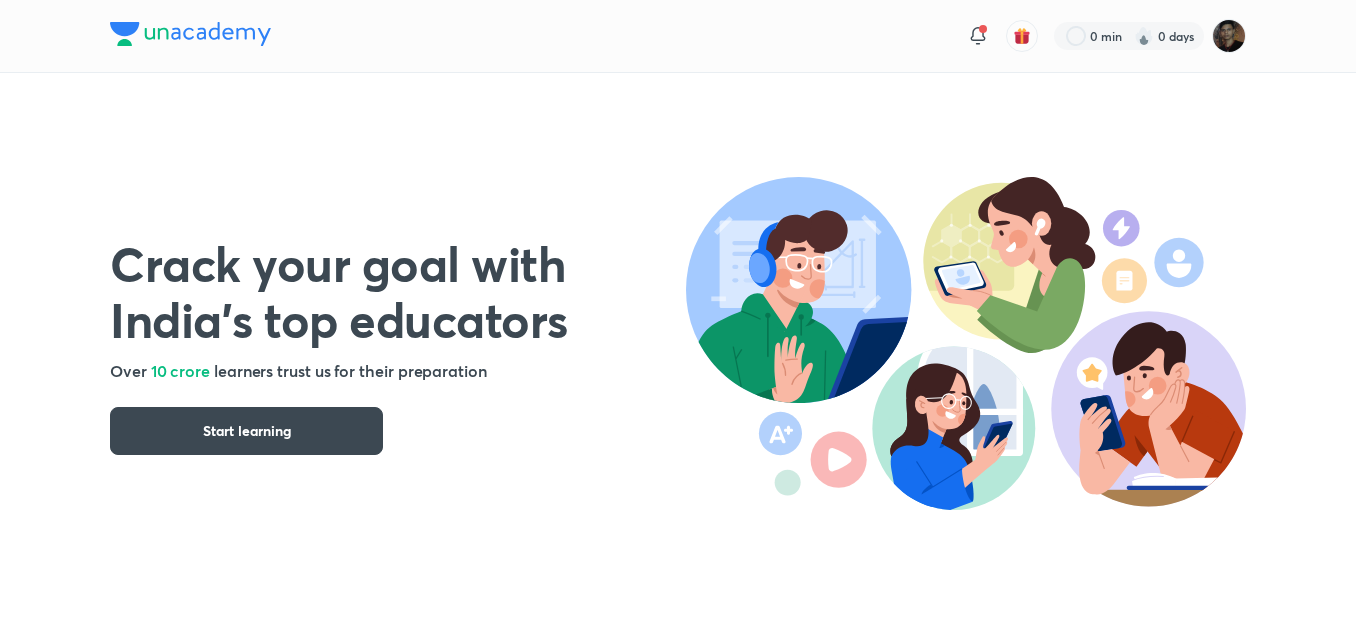 scroll, scrollTop: 0, scrollLeft: 0, axis: both 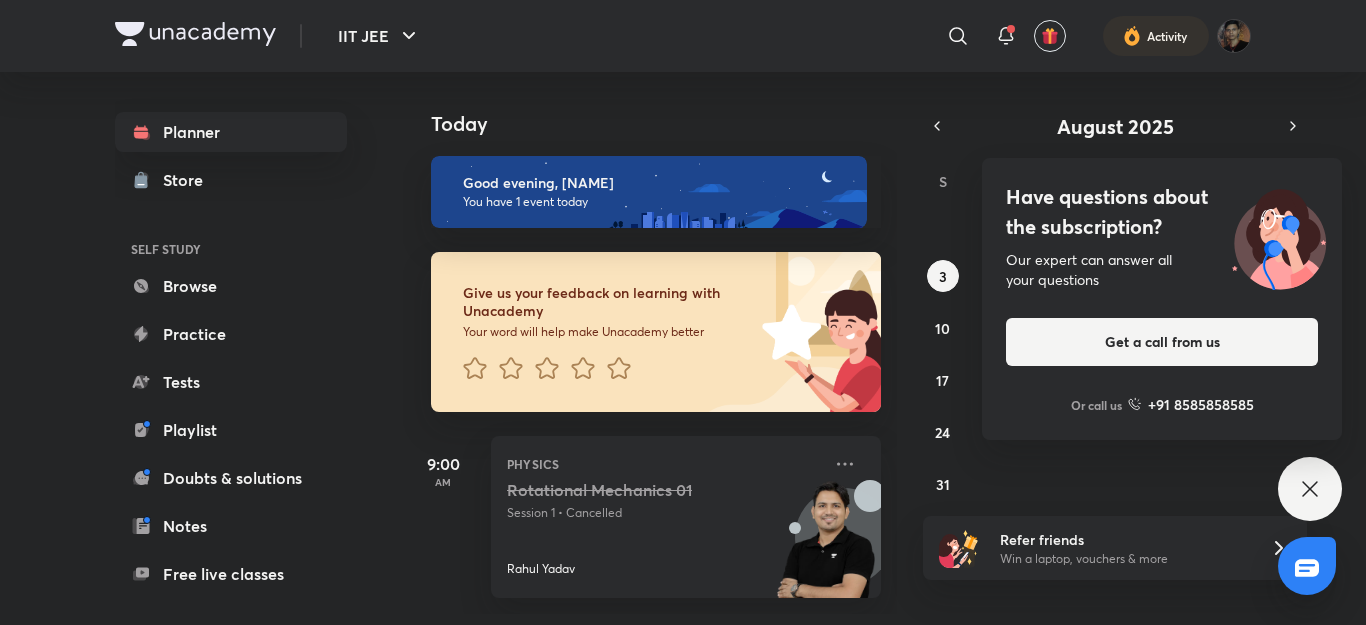 click on "Rotational Mechanics 01 Session 1 • Cancelled Rahul Yadav" at bounding box center [664, 529] 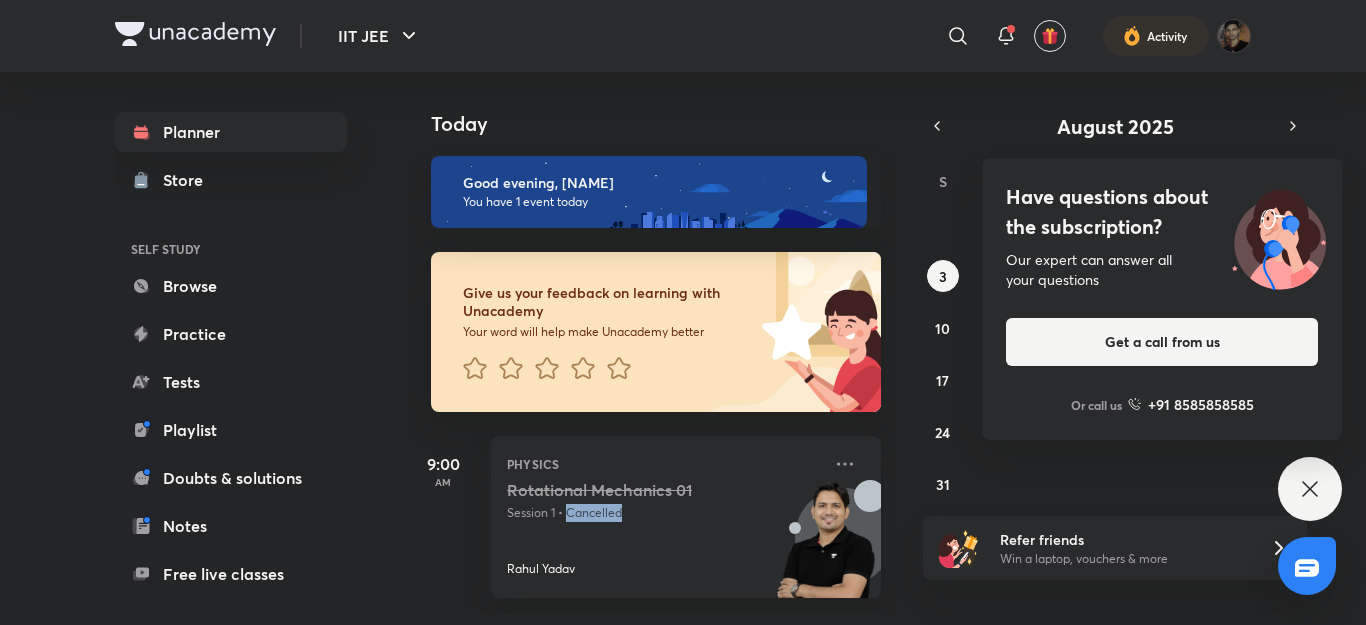 click on "Rotational Mechanics 01 Session 1 • Cancelled Rahul Yadav" at bounding box center [664, 529] 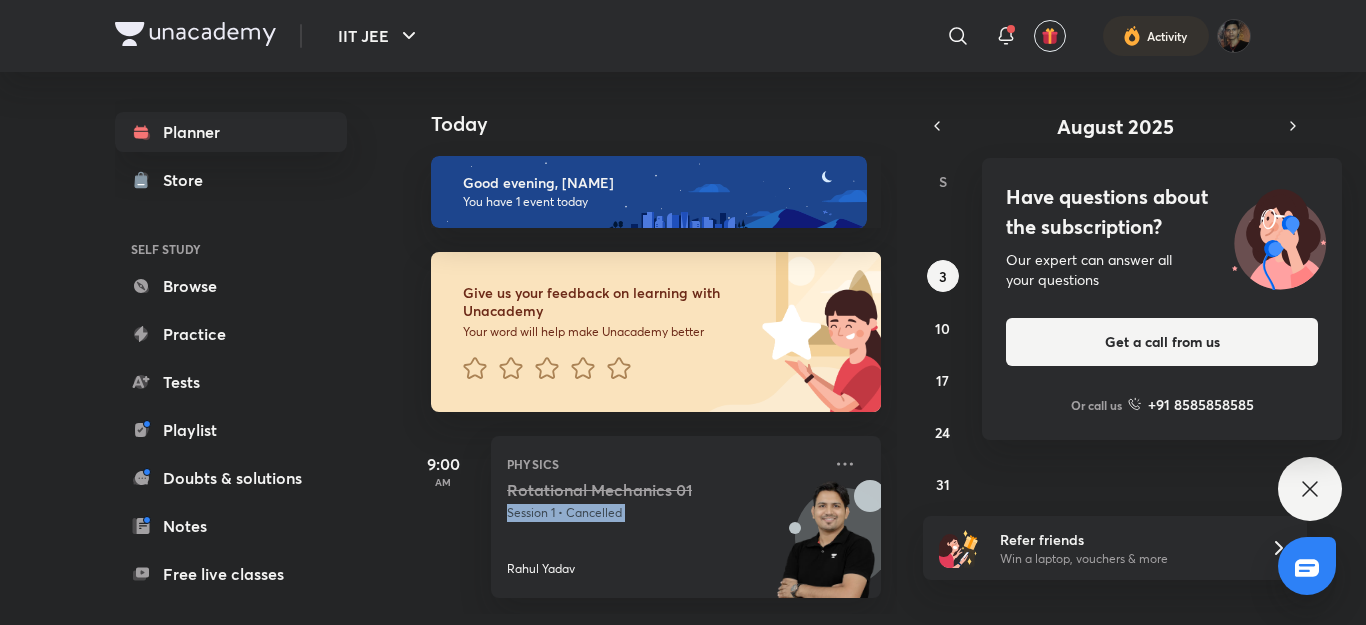click on "Rotational Mechanics 01 Session 1 • Cancelled Rahul Yadav" at bounding box center (664, 529) 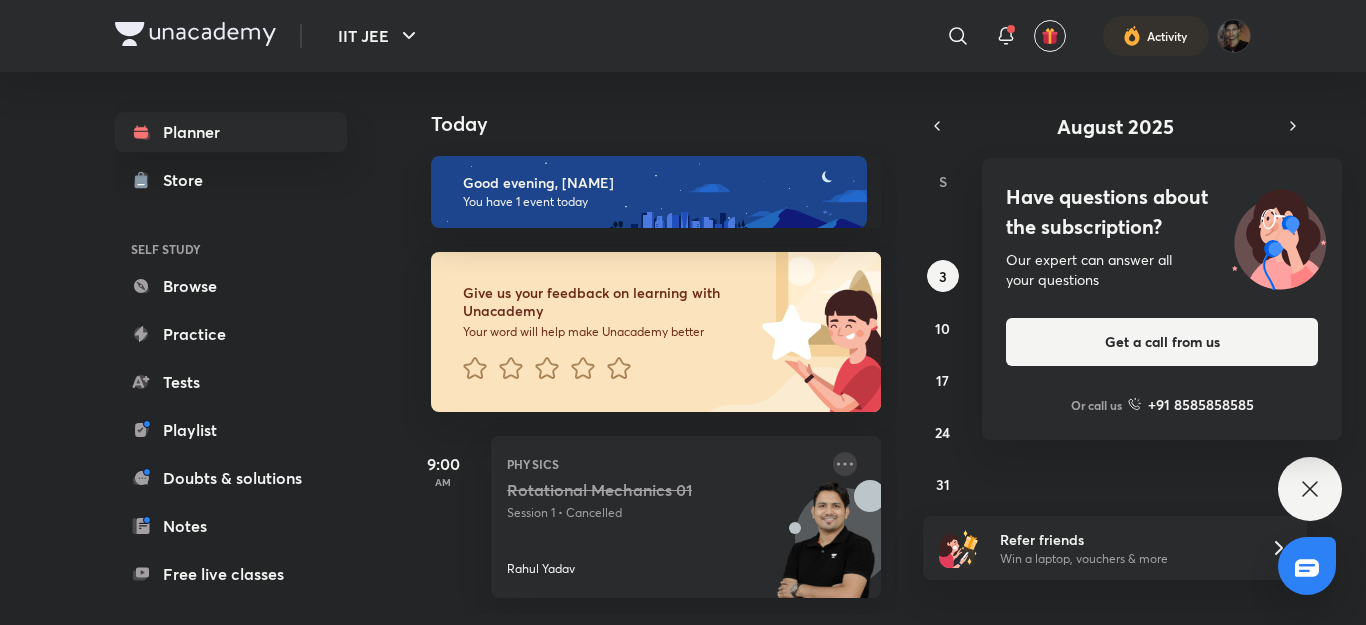 click 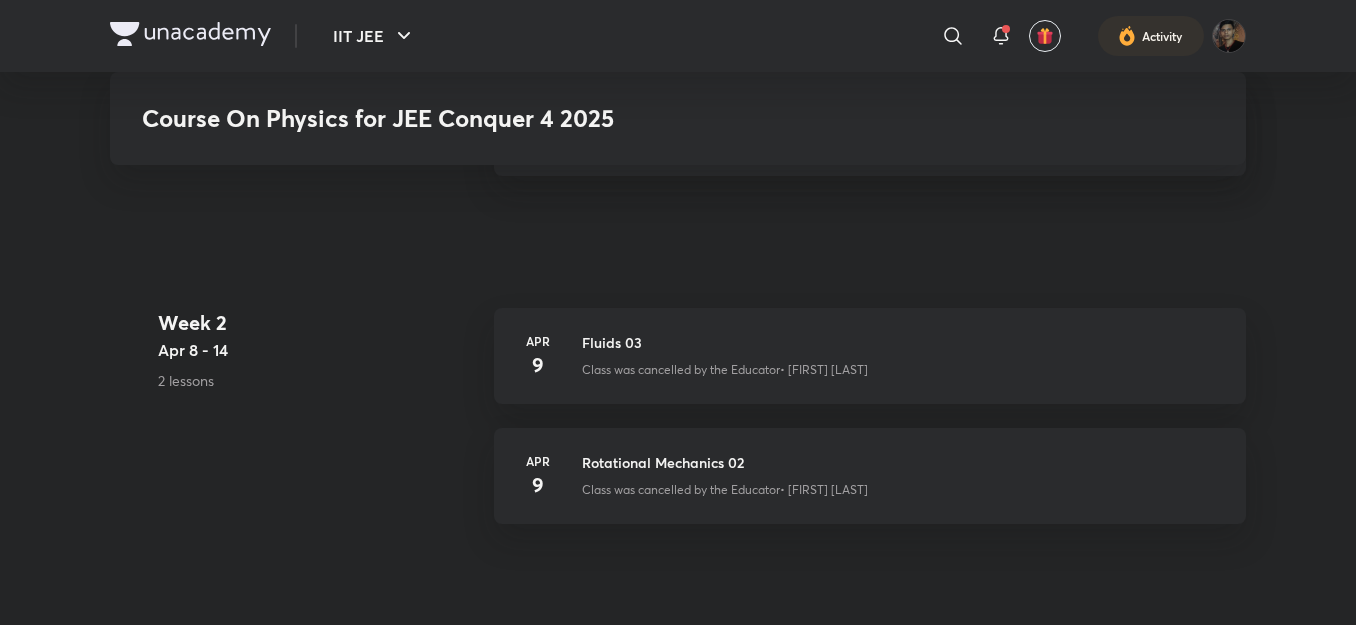 scroll, scrollTop: 912, scrollLeft: 0, axis: vertical 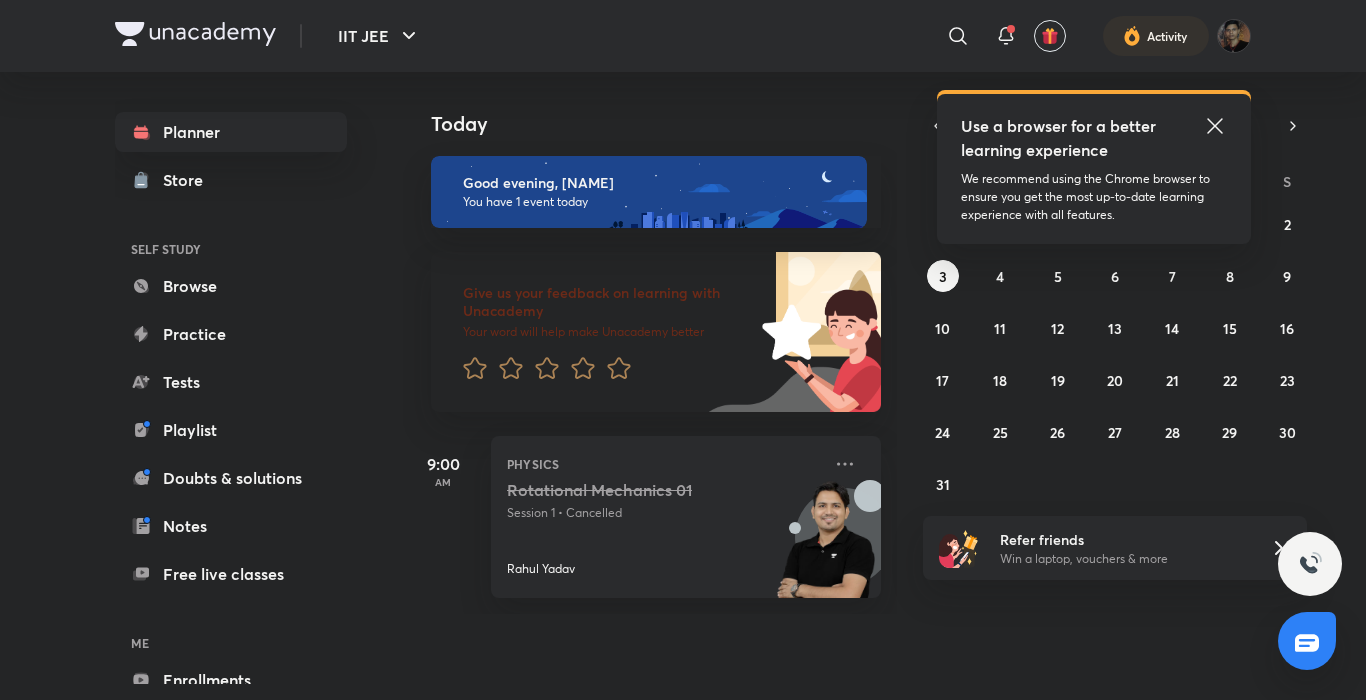 click 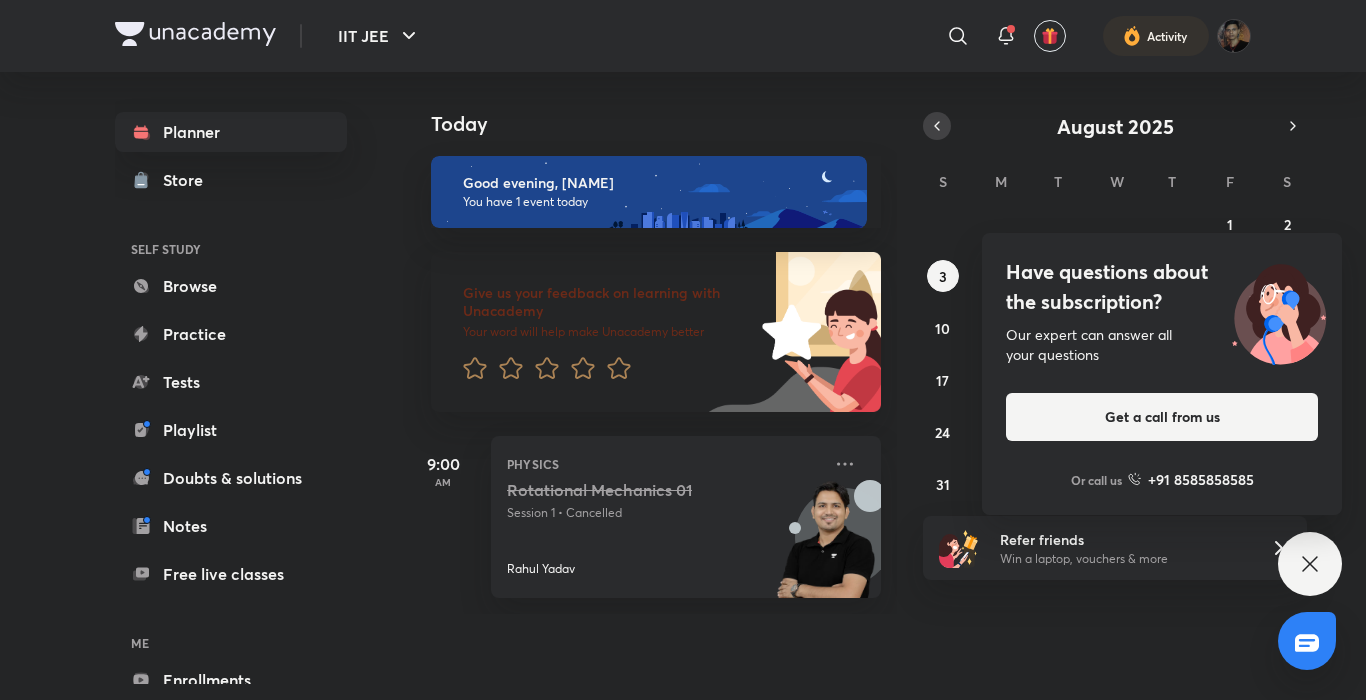 click 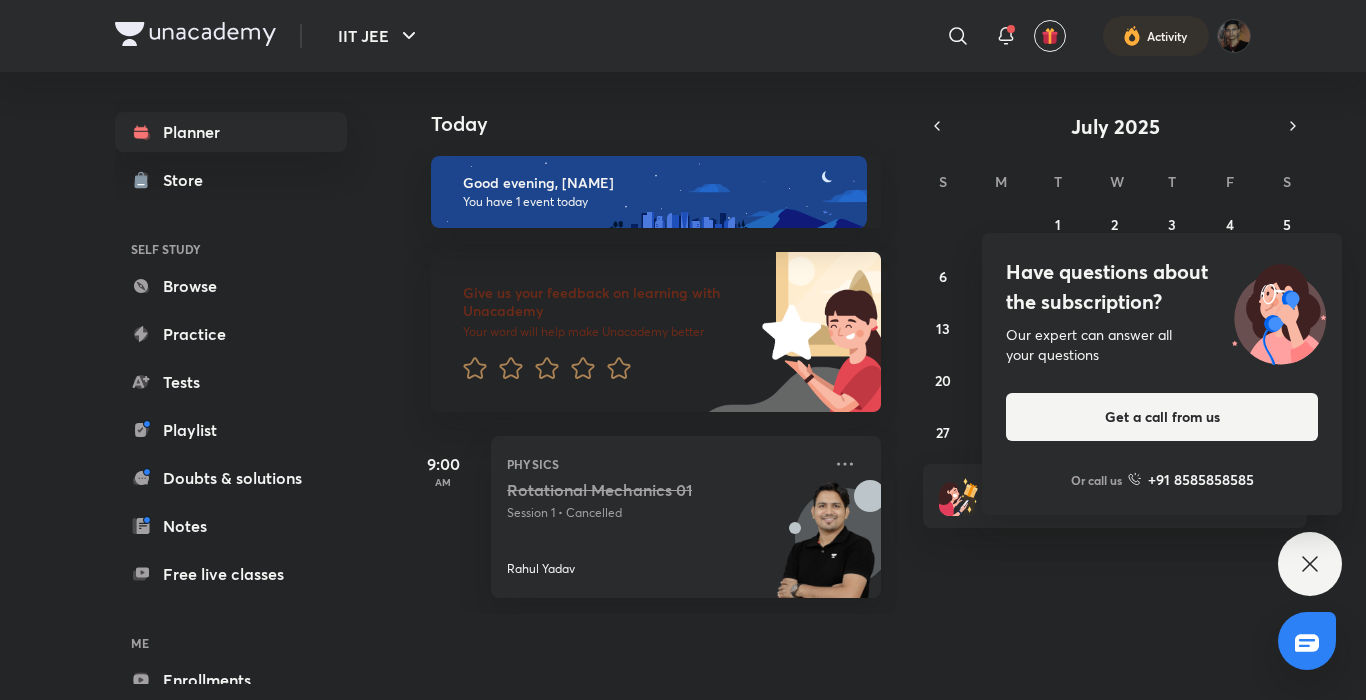 click on "Have questions about the subscription? Our expert can answer all your questions Get a call from us Or call us +91 8585858585" at bounding box center (1310, 564) 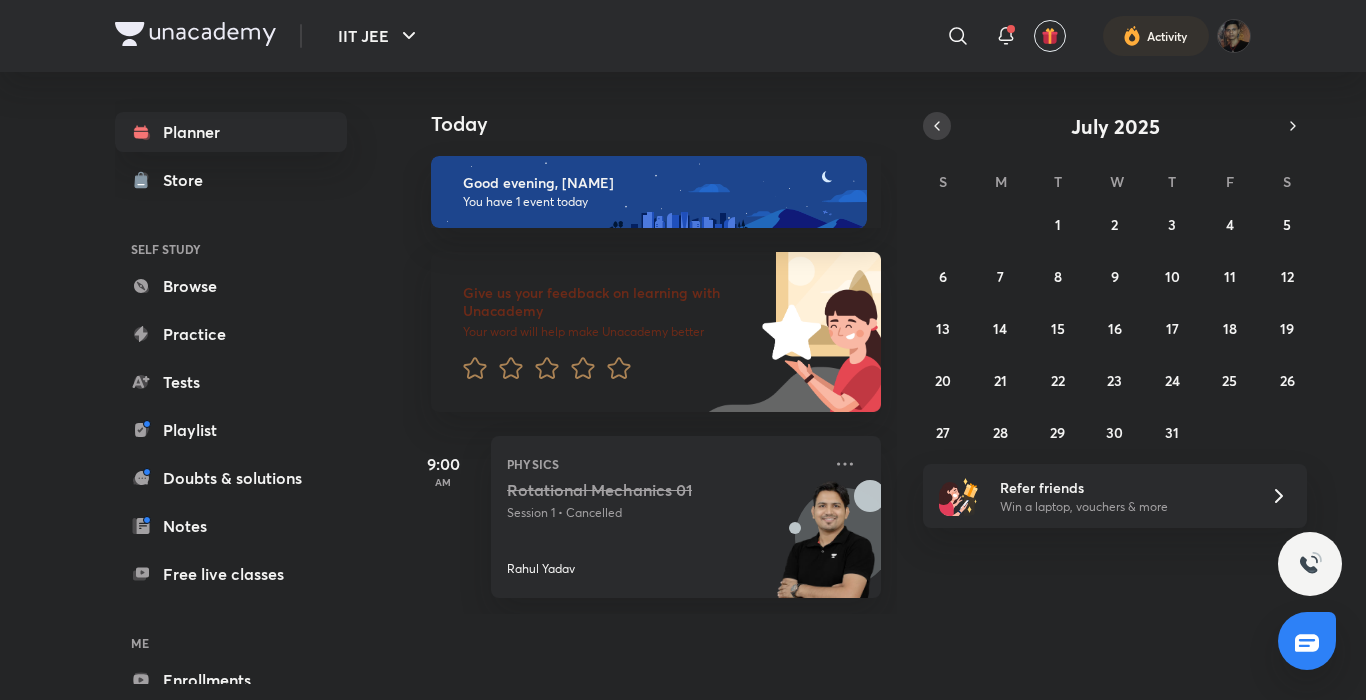 click 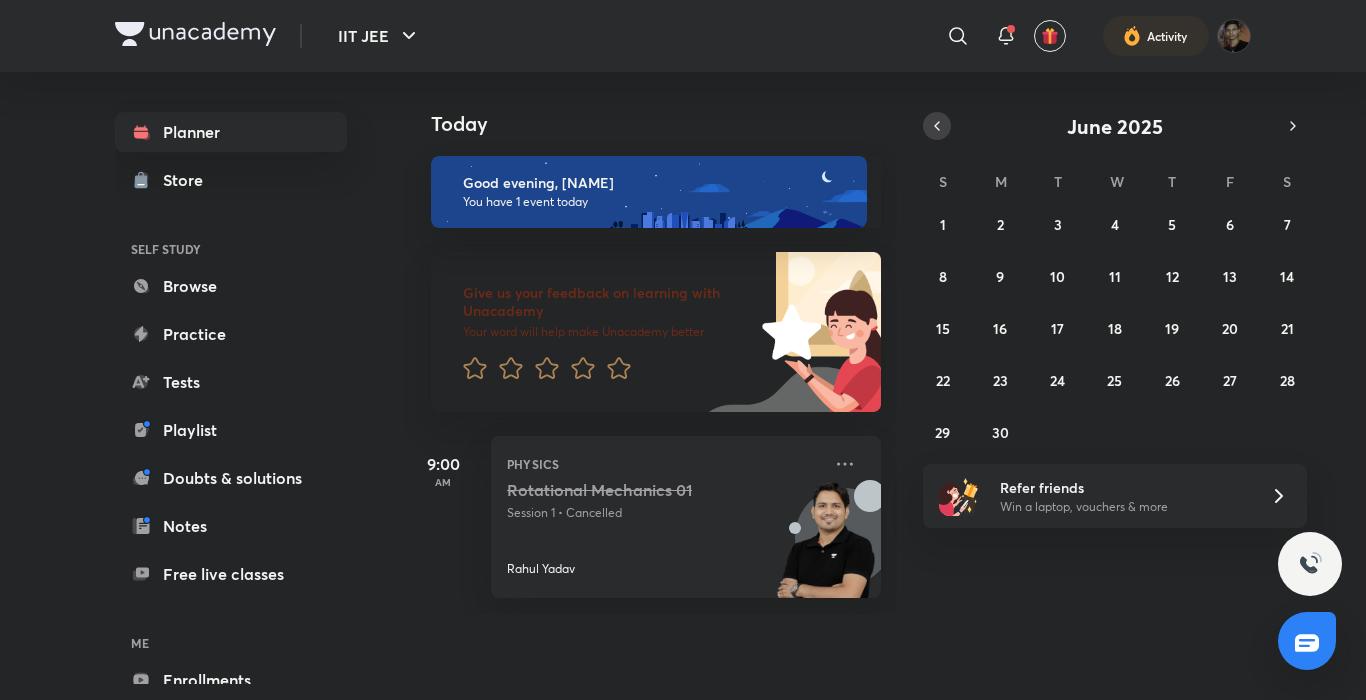 click 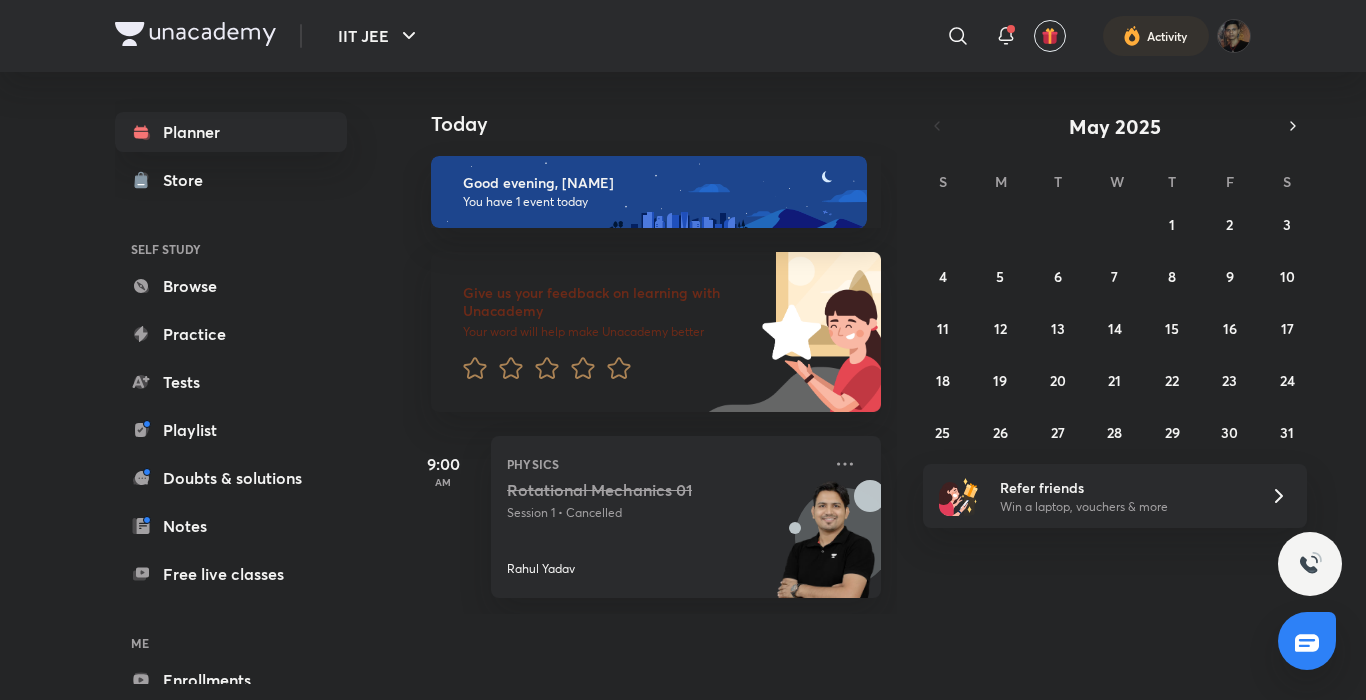 click 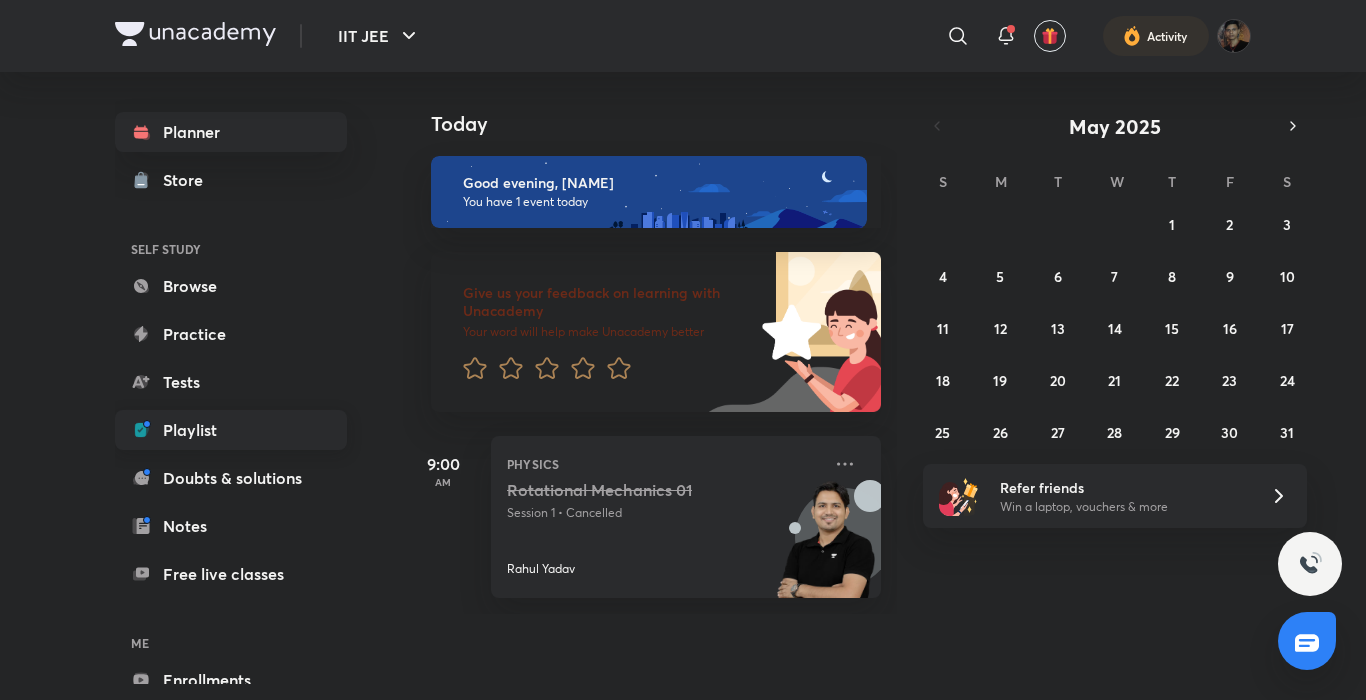 click on "Playlist" at bounding box center (231, 430) 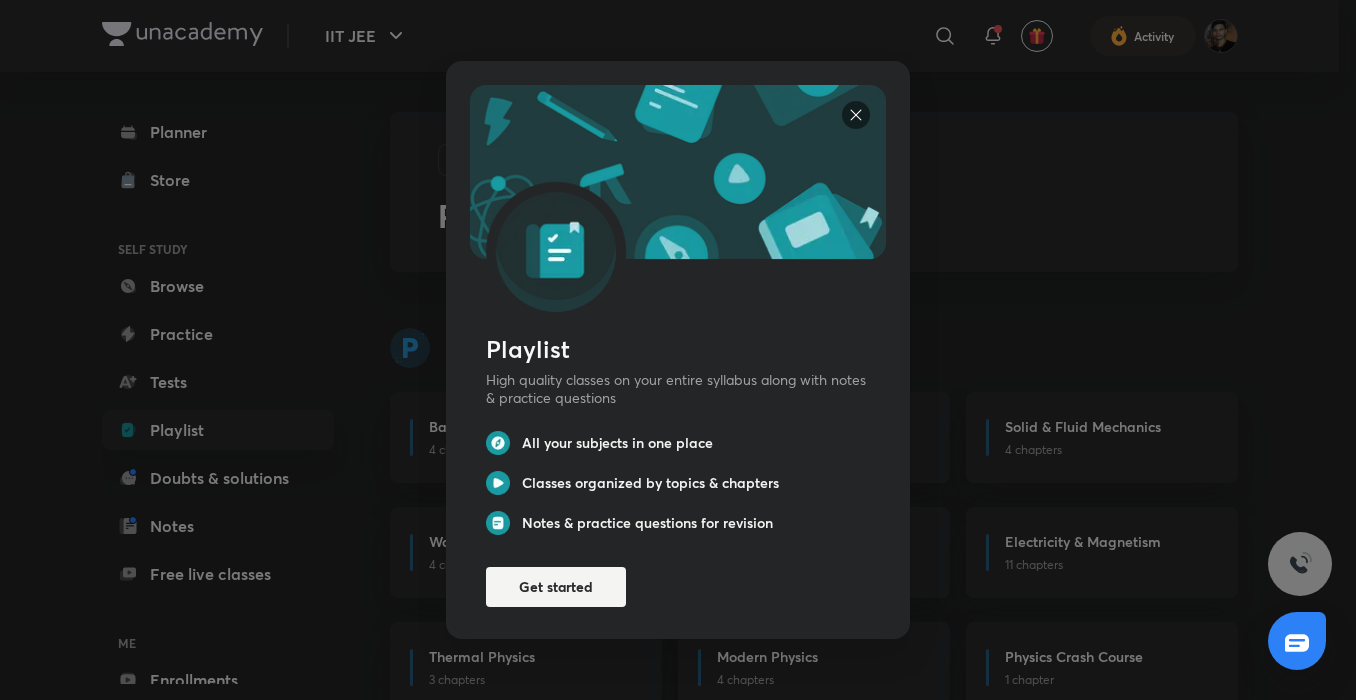 scroll, scrollTop: 0, scrollLeft: 0, axis: both 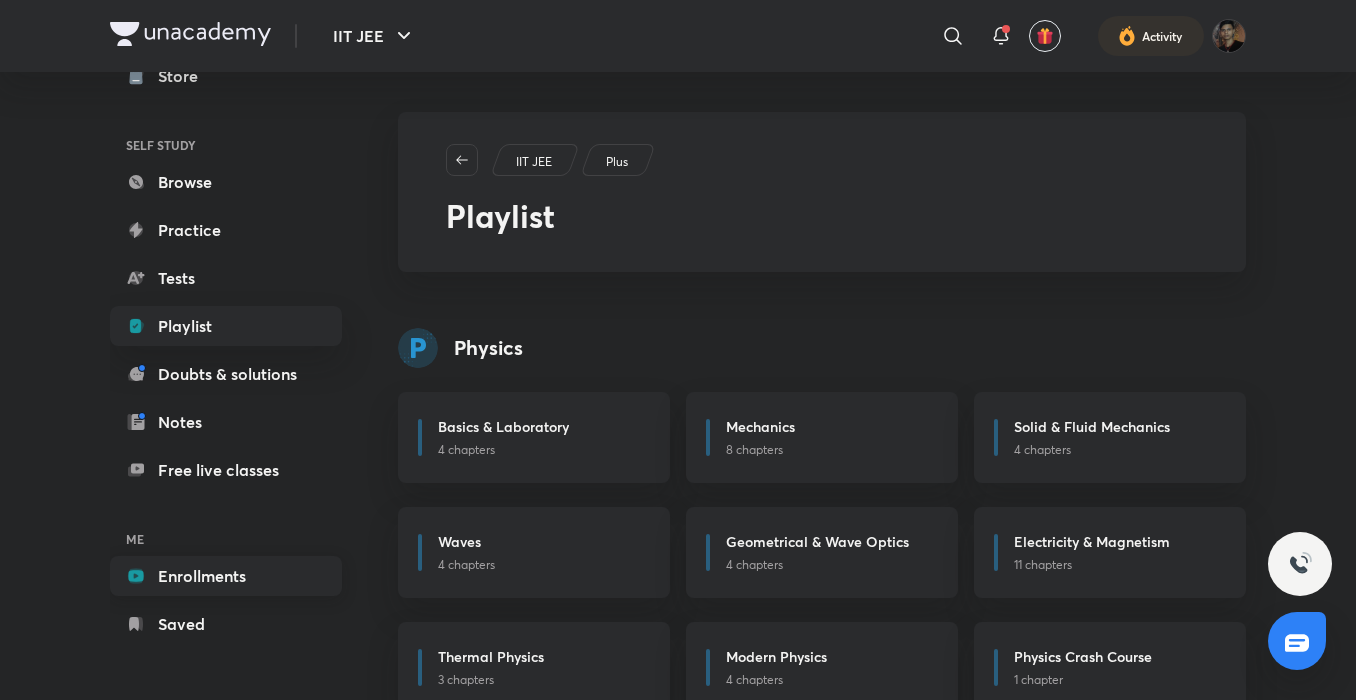 click on "Enrollments" at bounding box center [226, 576] 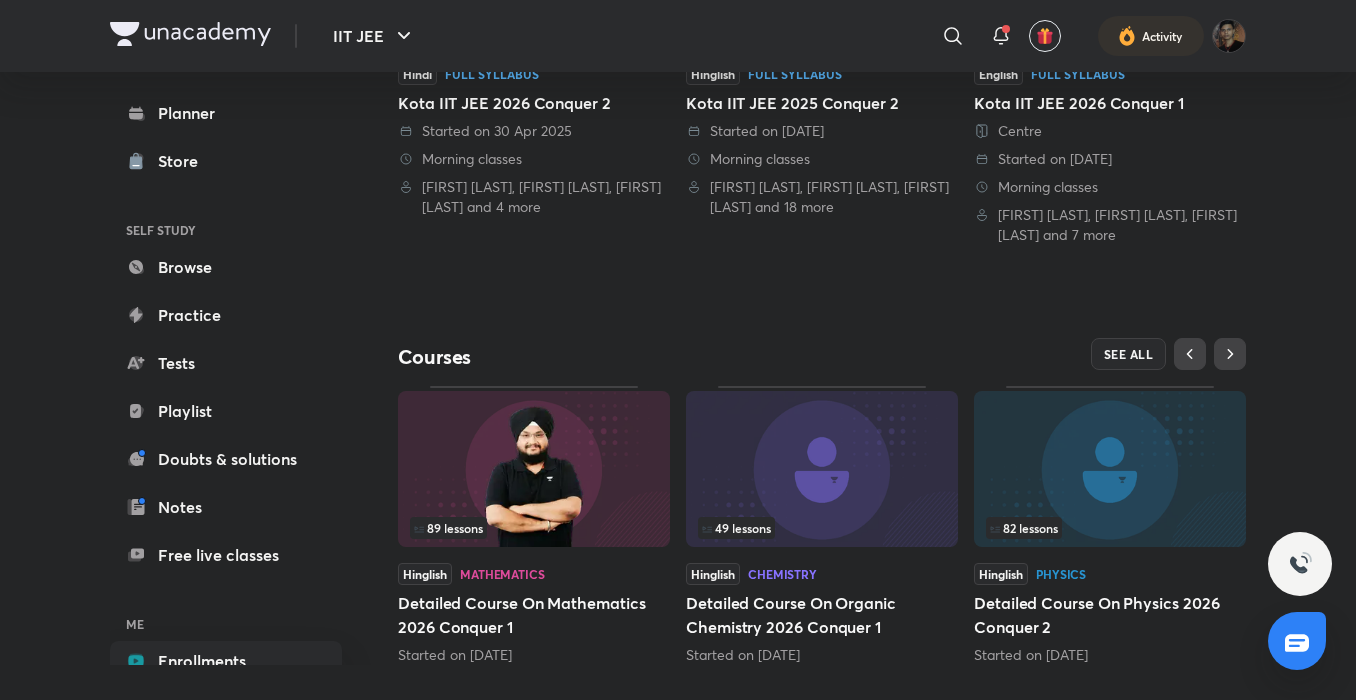 scroll, scrollTop: 673, scrollLeft: 0, axis: vertical 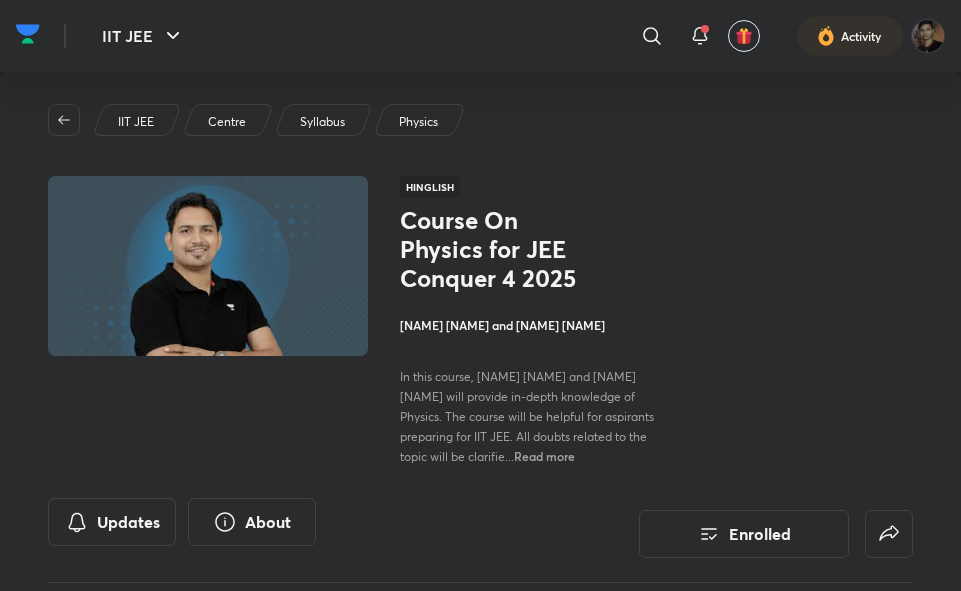 drag, startPoint x: 460, startPoint y: 72, endPoint x: 645, endPoint y: 127, distance: 193.0026 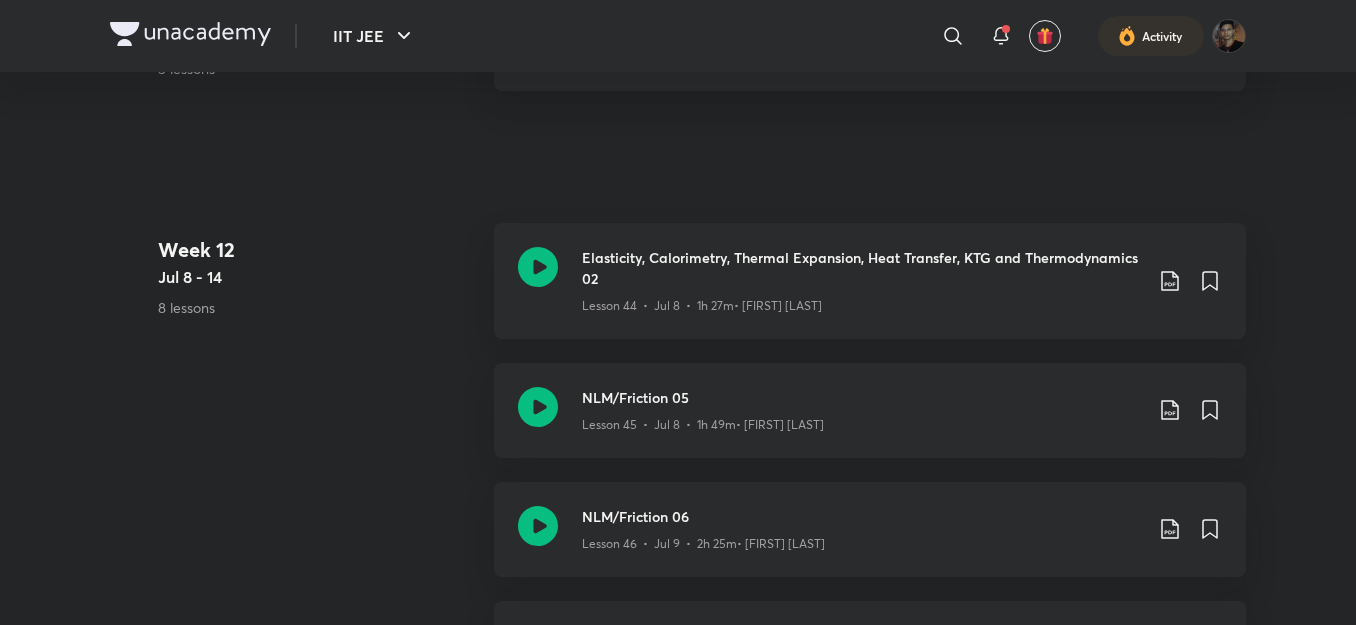 scroll, scrollTop: 0, scrollLeft: 0, axis: both 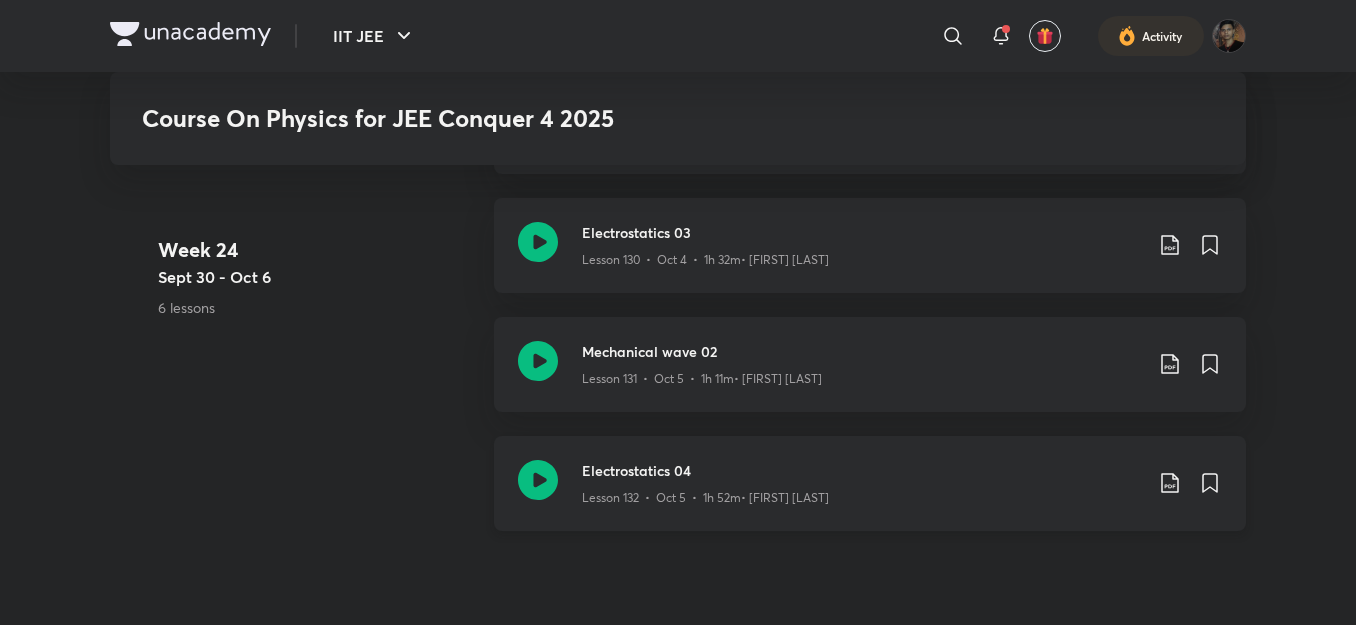 click on "Electrostatics 04" at bounding box center [862, 470] 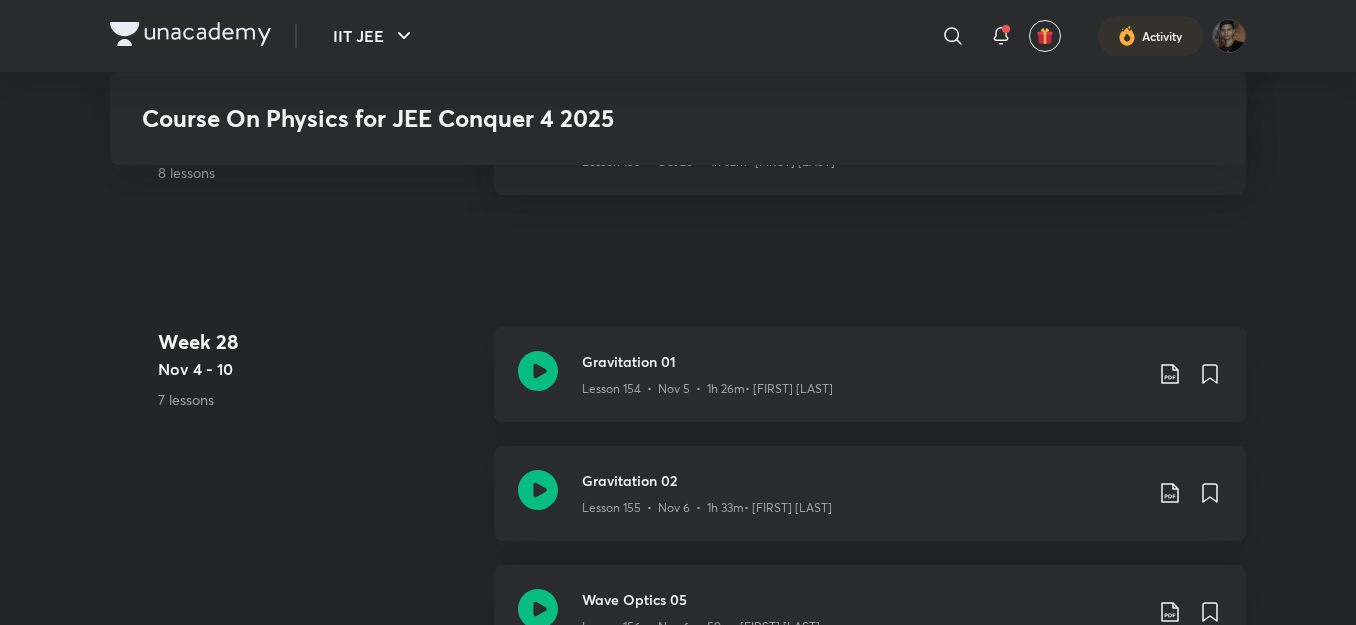 scroll, scrollTop: 22094, scrollLeft: 0, axis: vertical 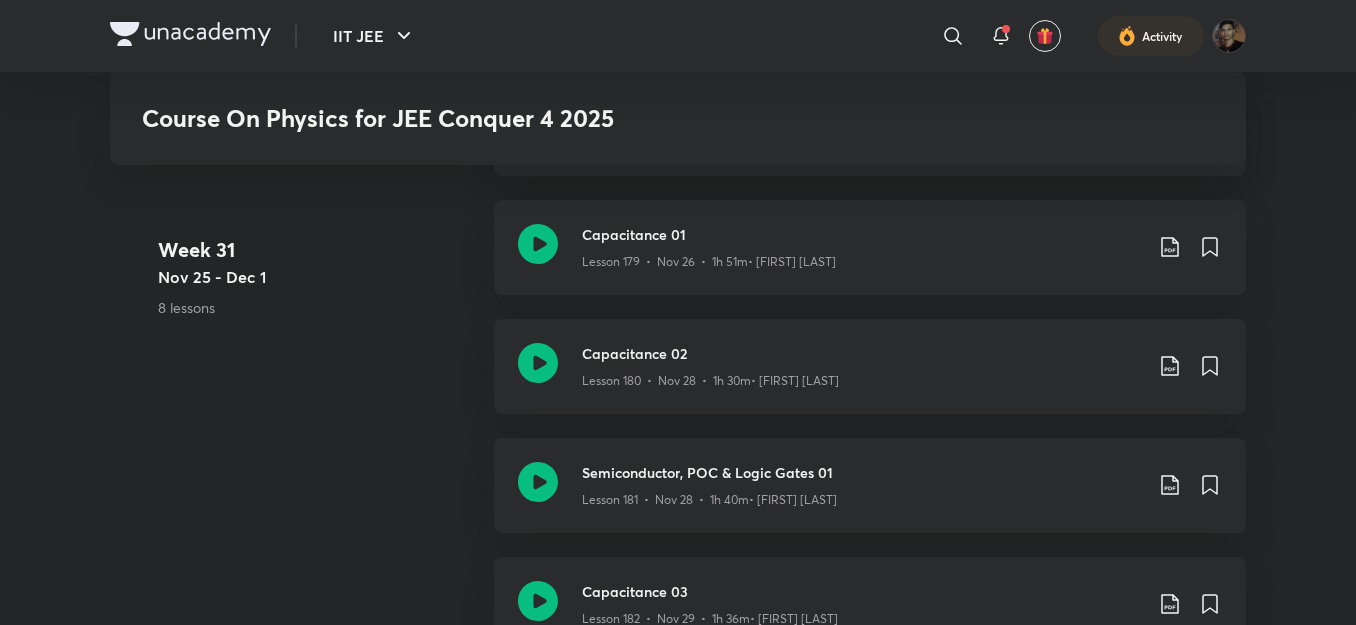 click on "Semiconductor, POC & Logic Gates 01 Lesson 181  •  Nov 28  •  1h 40m    •  Tushar Sahetya" at bounding box center (870, 485) 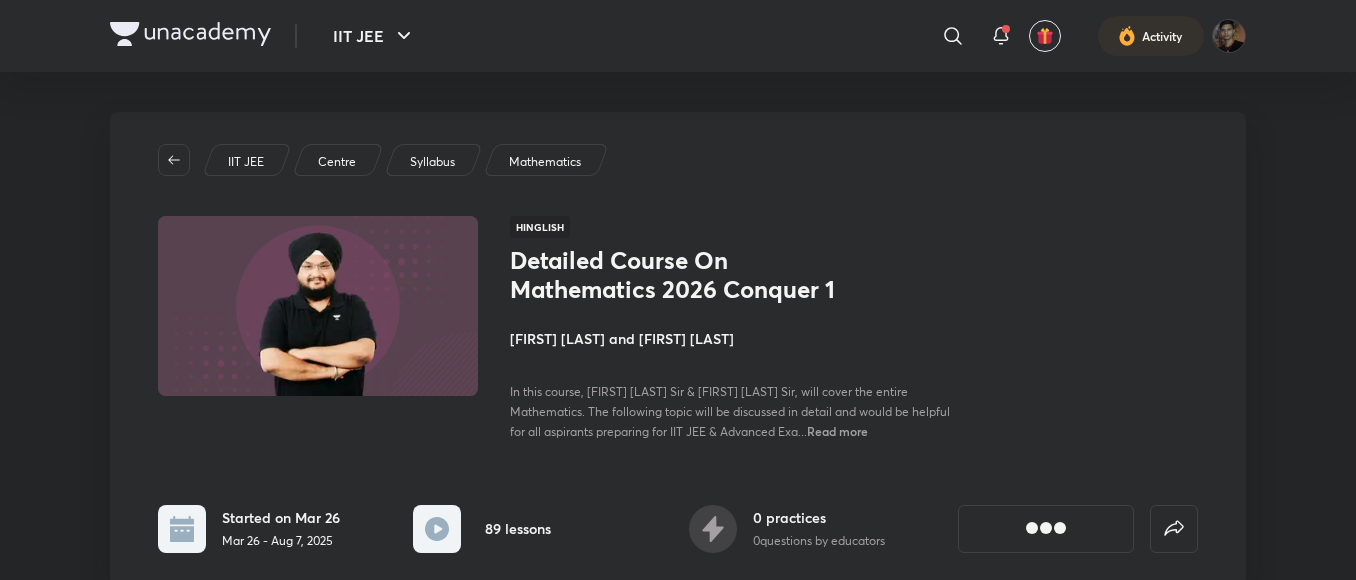 scroll, scrollTop: 0, scrollLeft: 0, axis: both 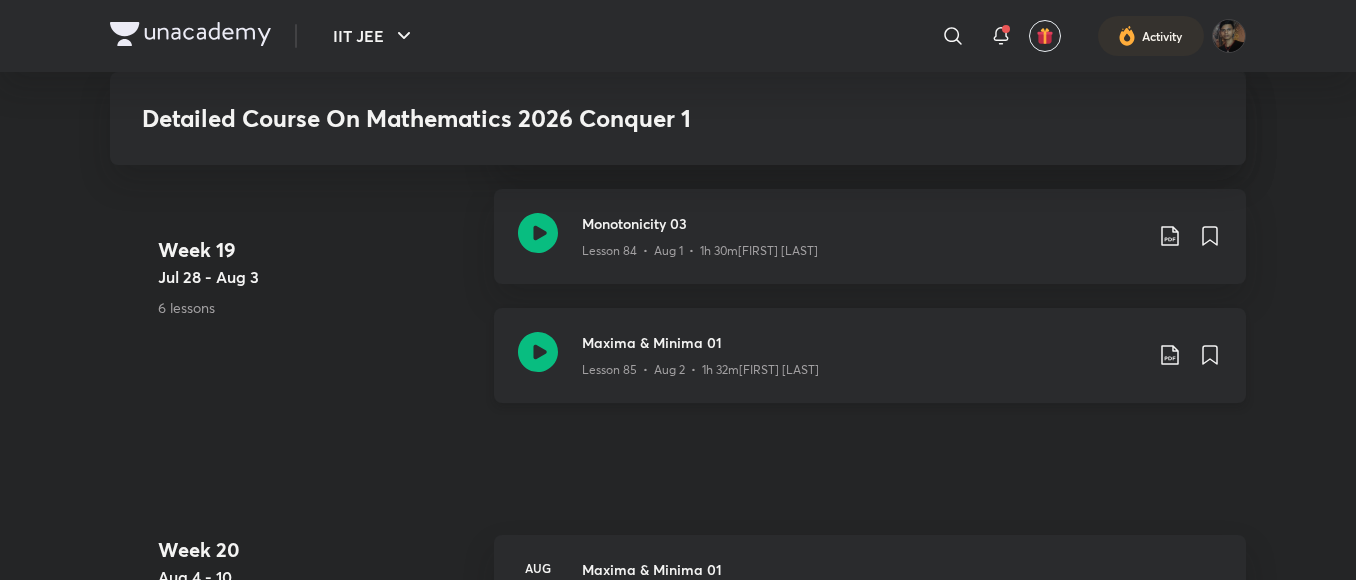 click on "Maxima & Minima 01 Lesson 85 • Aug 2 • 1h 32m • [FIRST] [LAST]" at bounding box center [870, 355] 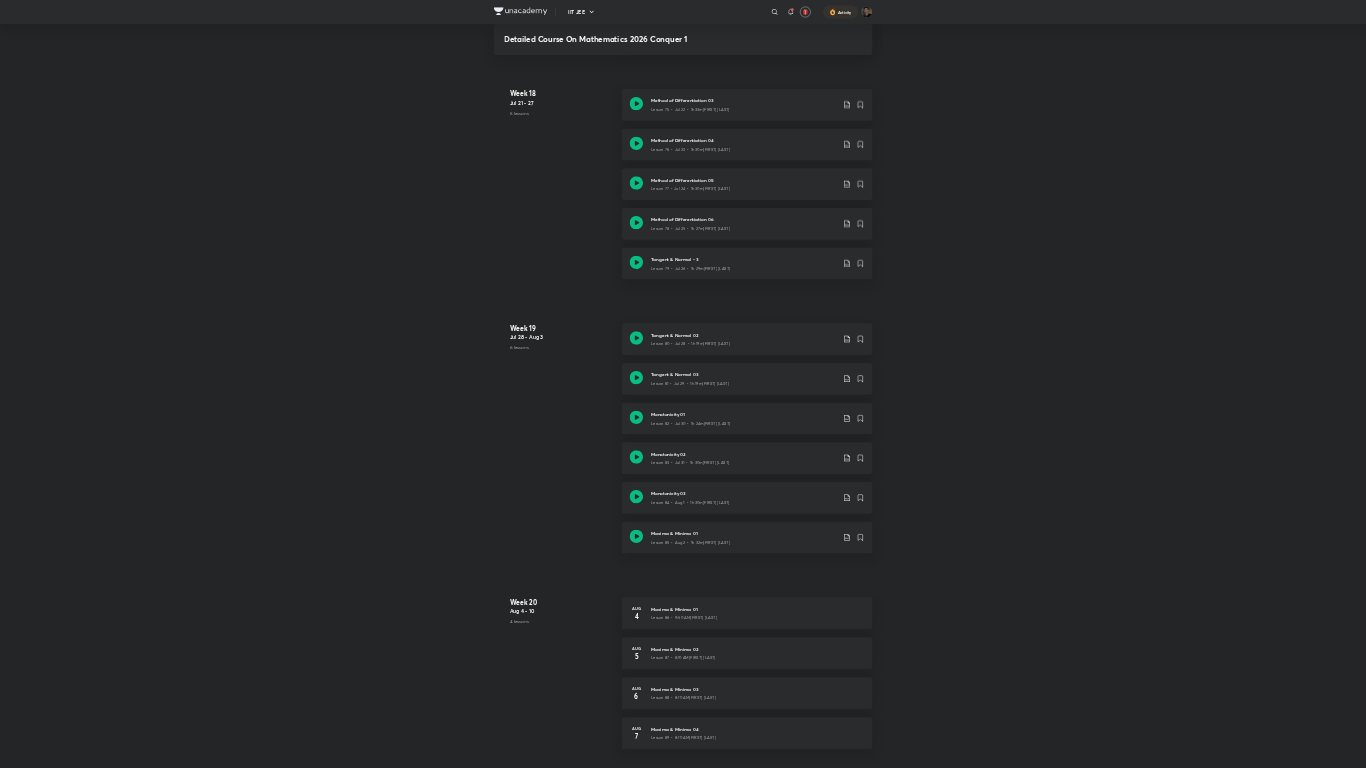scroll, scrollTop: 11268, scrollLeft: 0, axis: vertical 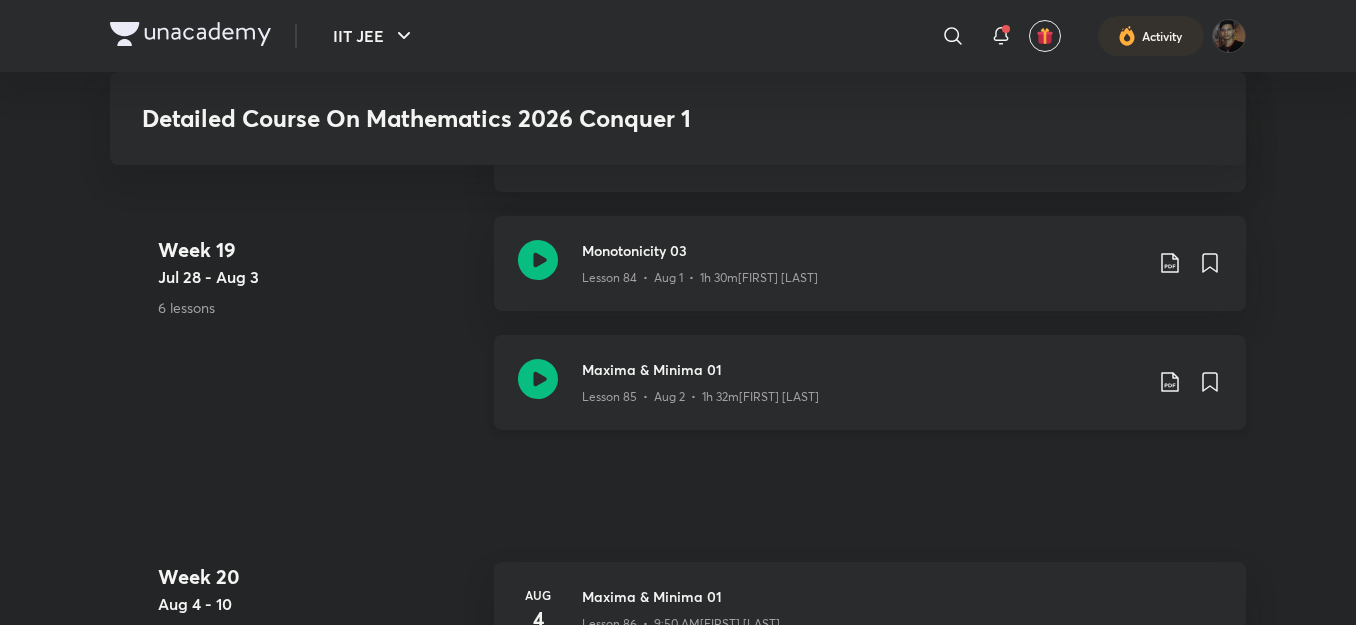 click on "Lesson 85 • Aug 2 • 1h 32m • [FIRST] [LAST]" at bounding box center [862, -11774] 